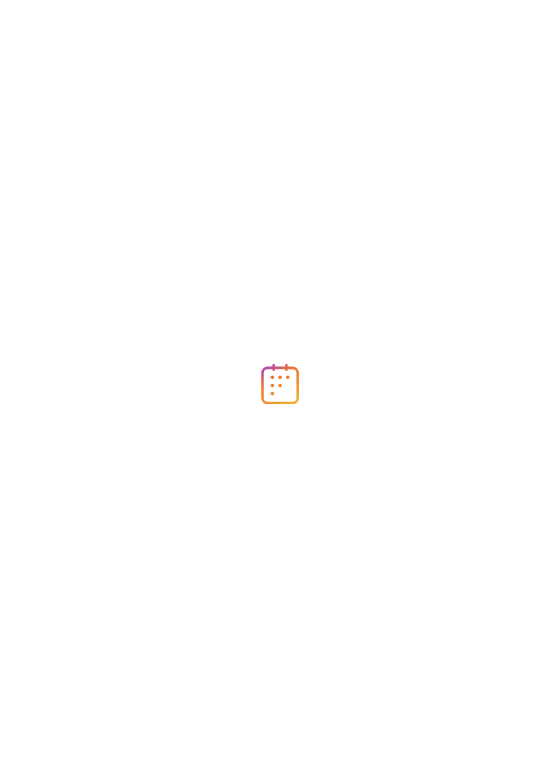 scroll, scrollTop: 0, scrollLeft: 0, axis: both 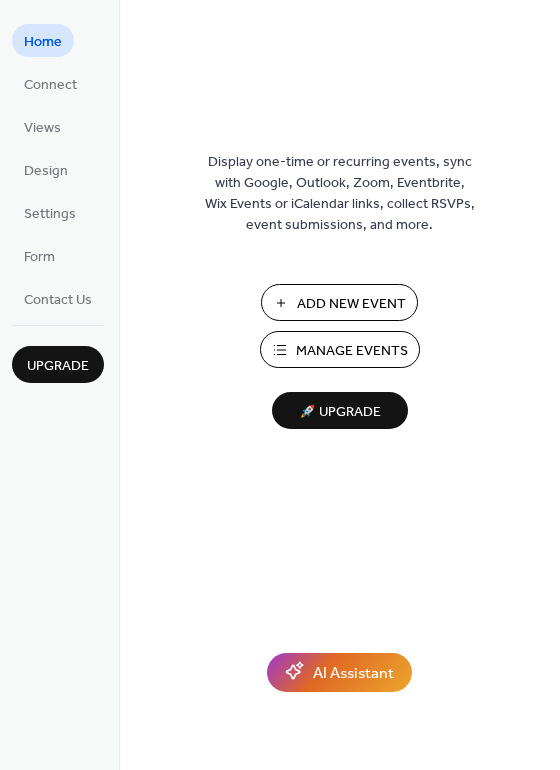 click on "Add New Event" at bounding box center [351, 304] 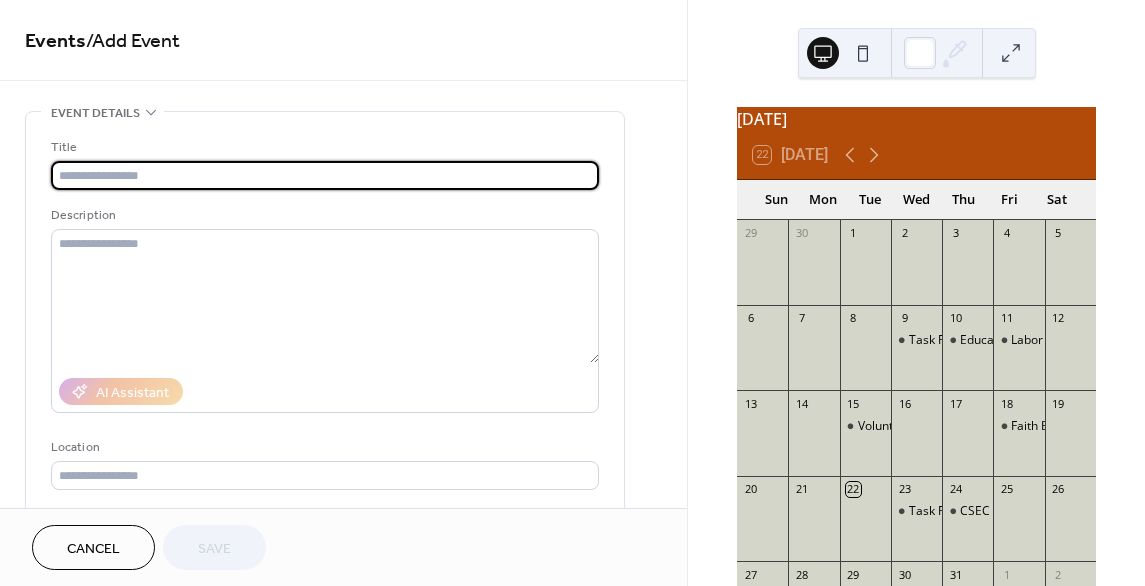 scroll, scrollTop: 0, scrollLeft: 0, axis: both 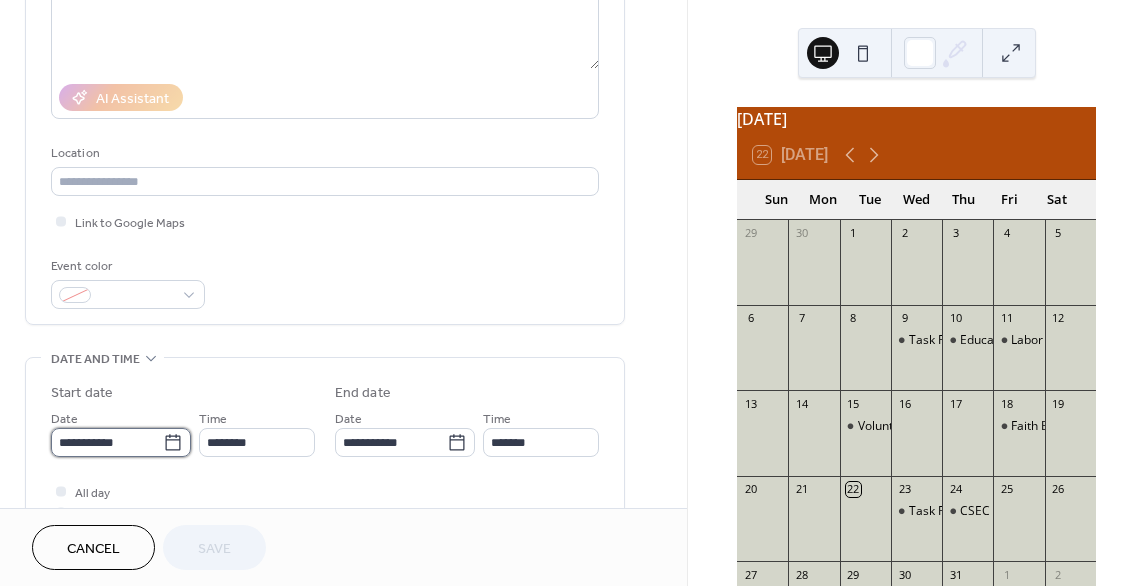 click on "**********" at bounding box center [107, 442] 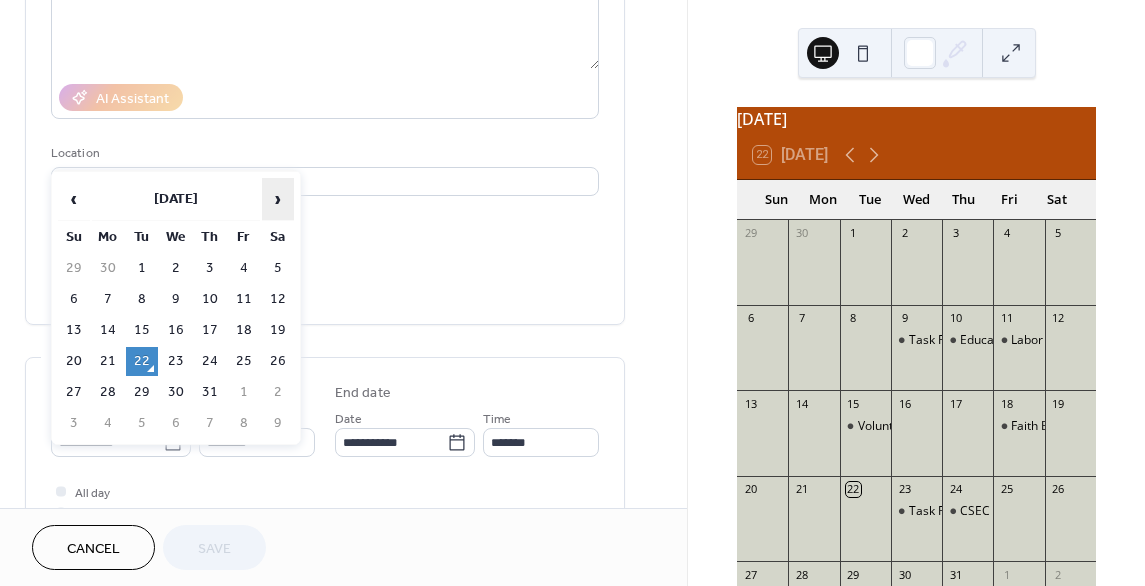 click on "›" at bounding box center [278, 199] 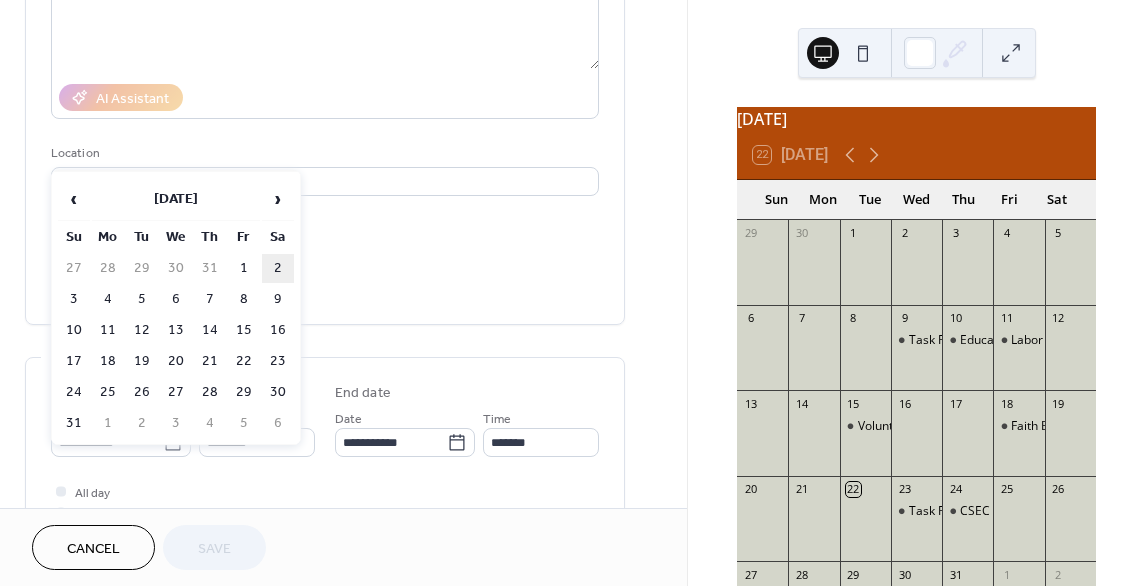 click on "2" at bounding box center (278, 268) 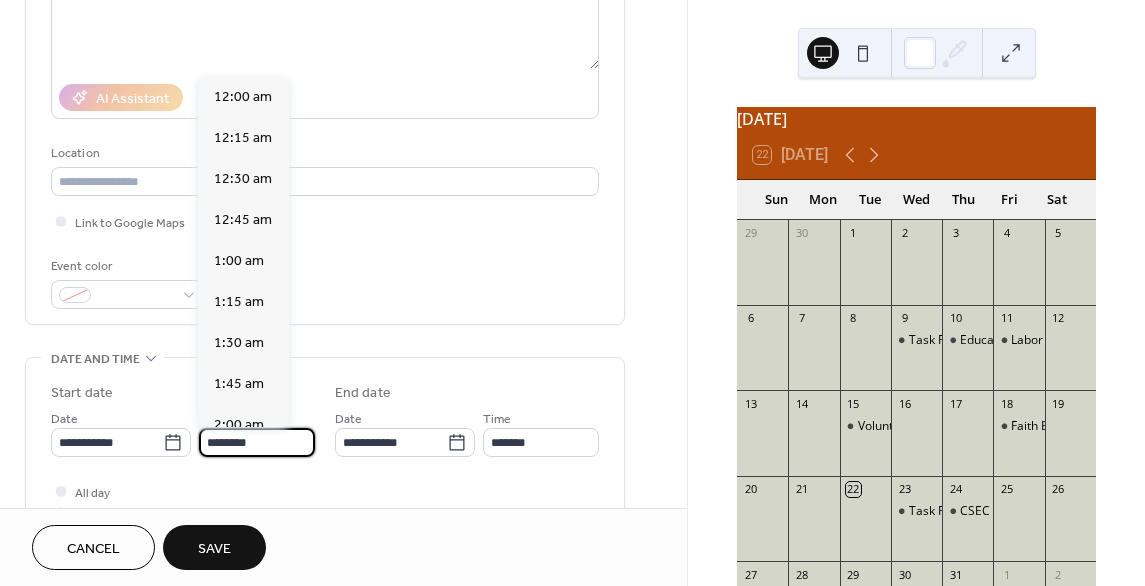 click on "********" at bounding box center (257, 442) 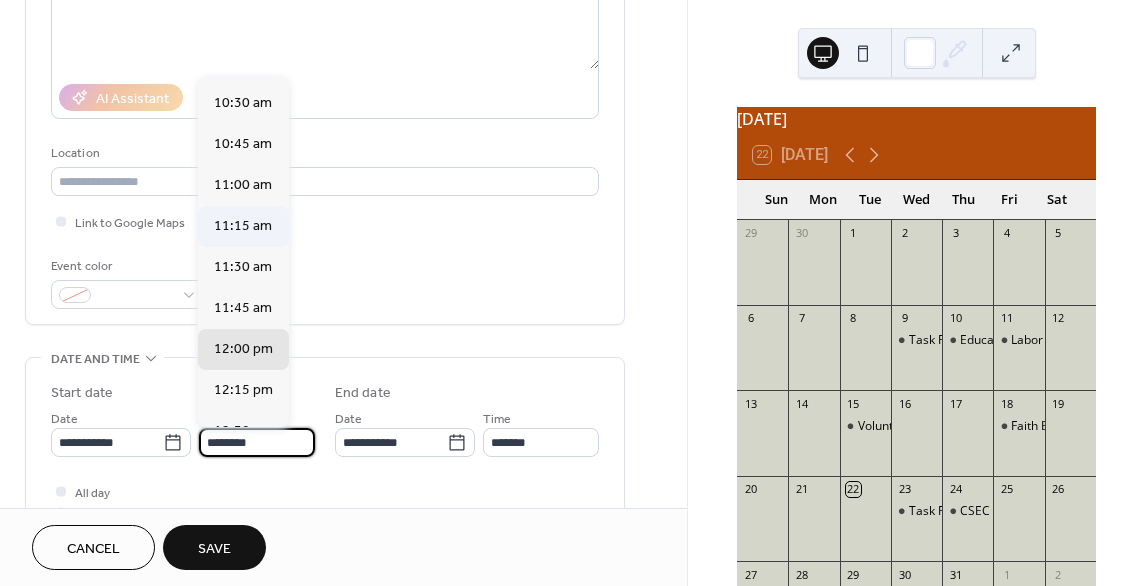 scroll, scrollTop: 1706, scrollLeft: 0, axis: vertical 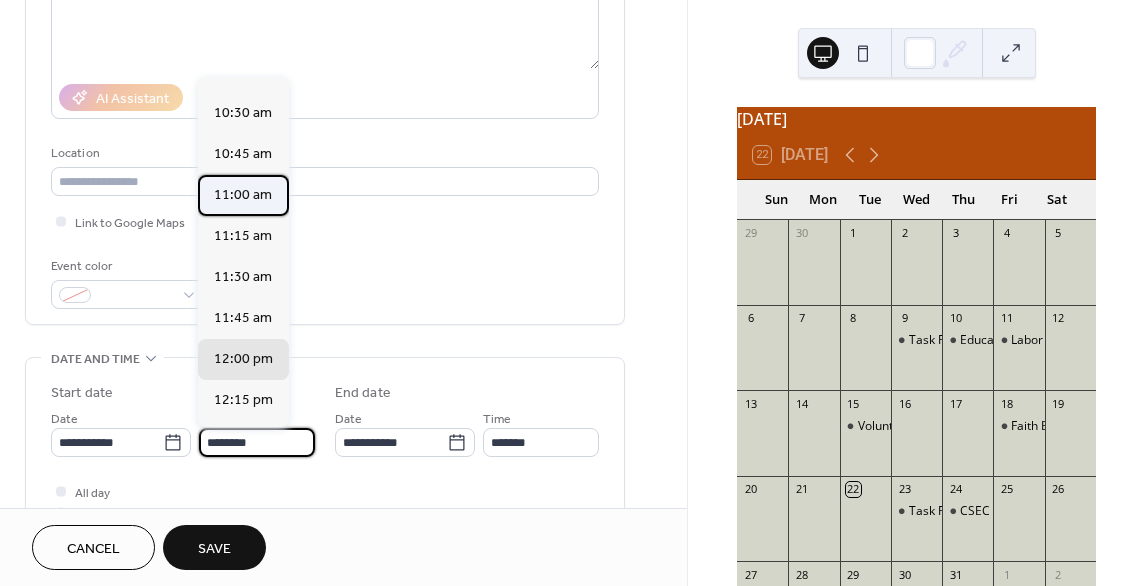 click on "11:00 am" at bounding box center (243, 194) 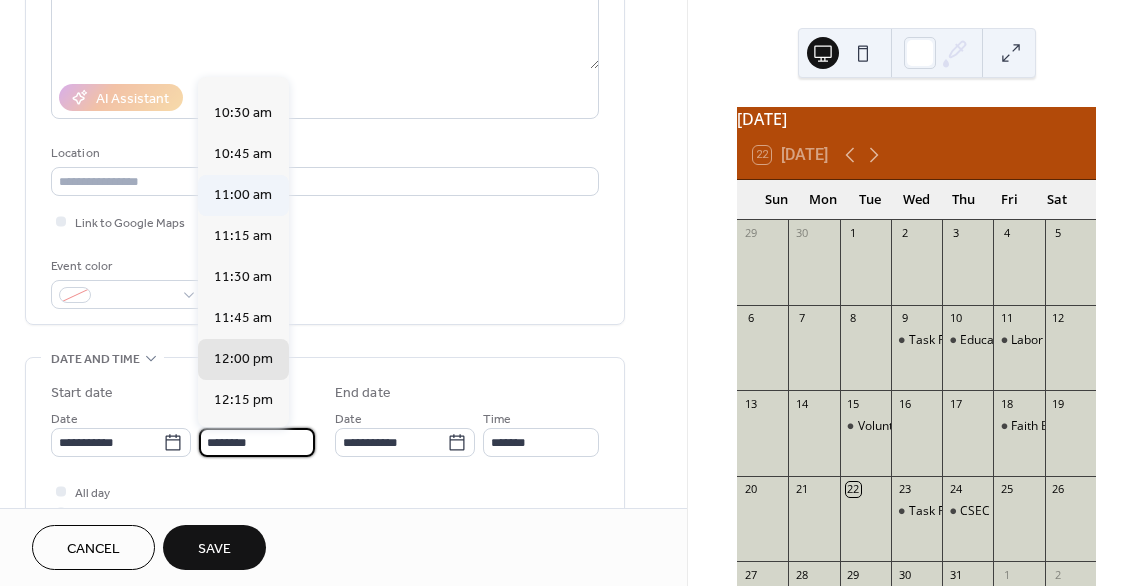 type on "********" 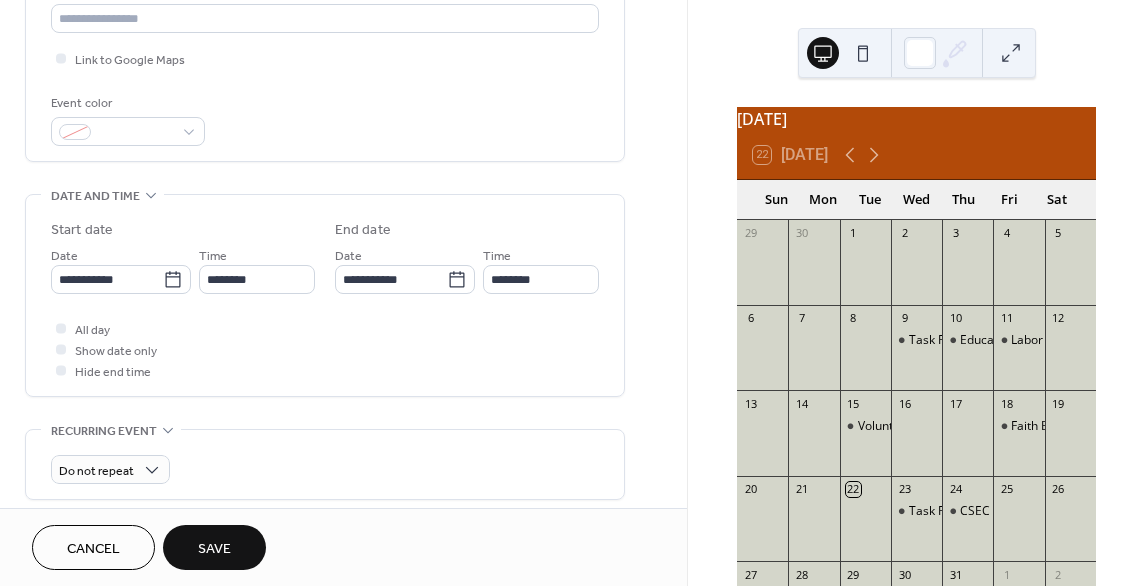 scroll, scrollTop: 458, scrollLeft: 0, axis: vertical 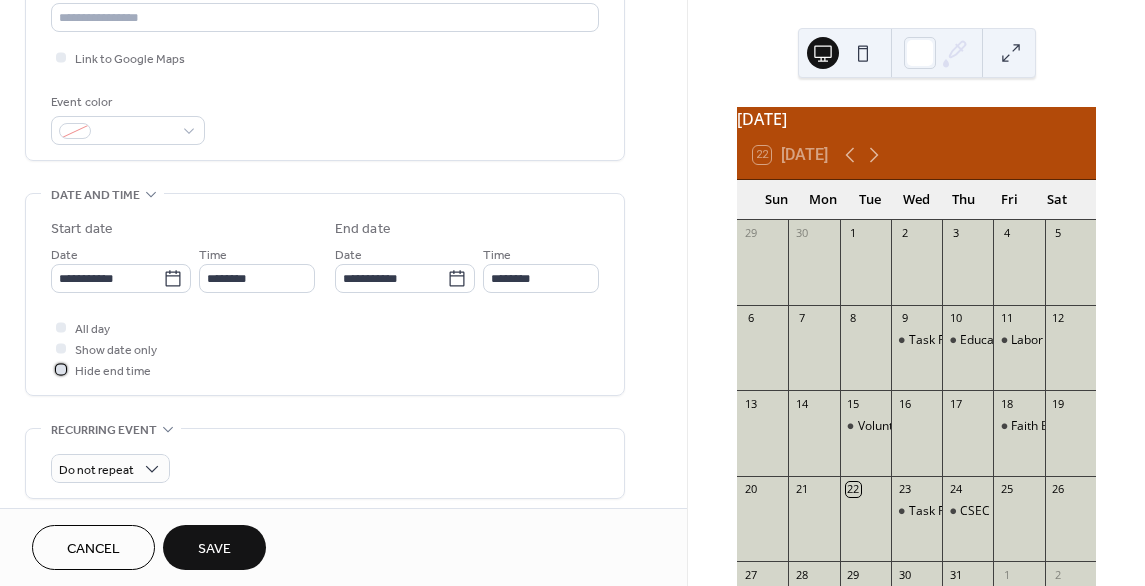 click at bounding box center [61, 369] 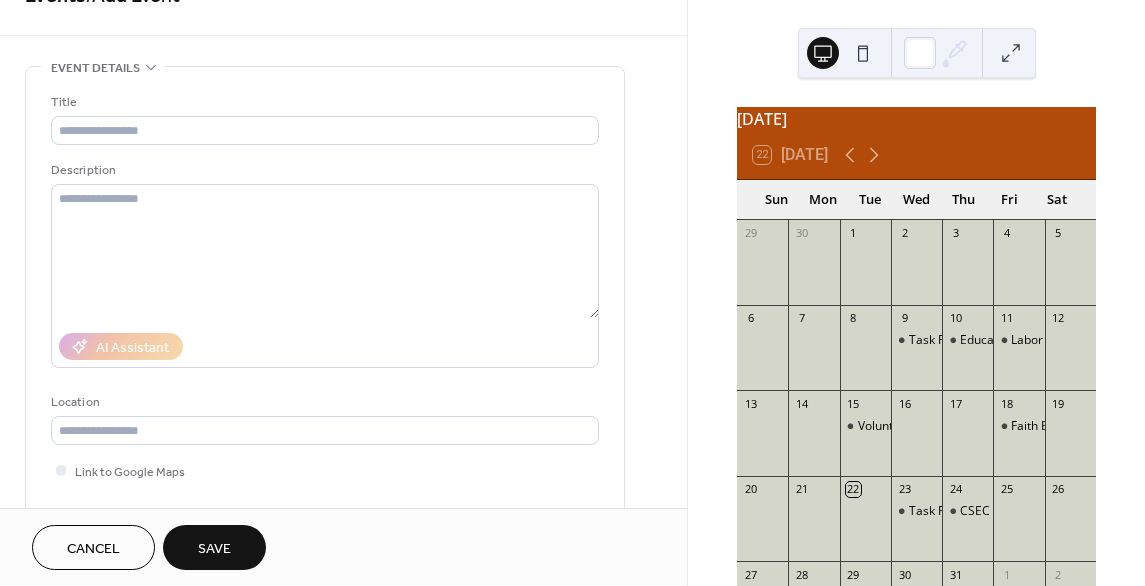 scroll, scrollTop: 40, scrollLeft: 0, axis: vertical 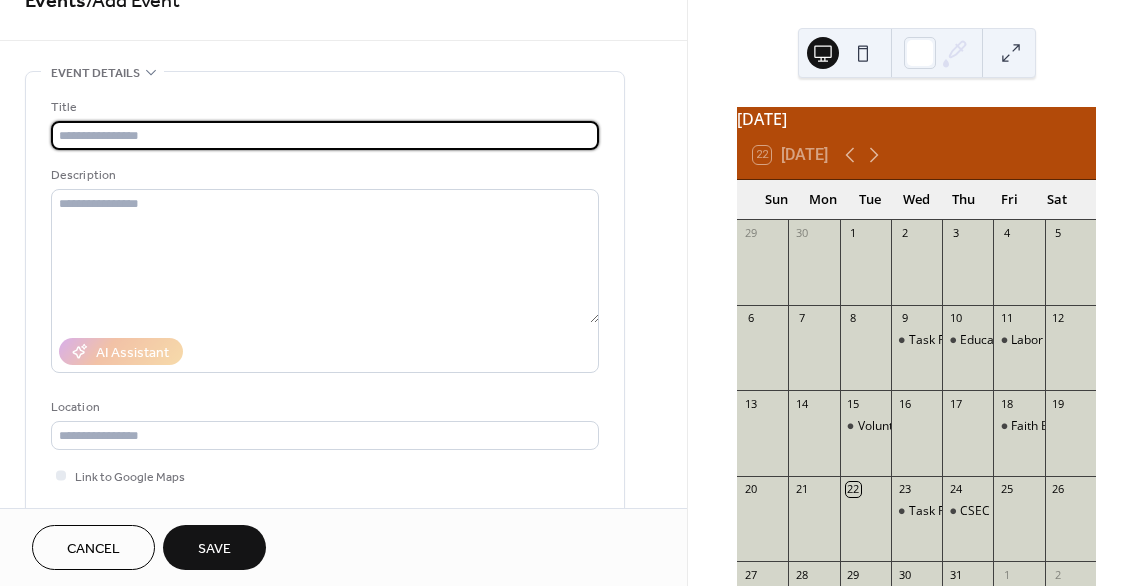 click at bounding box center (325, 135) 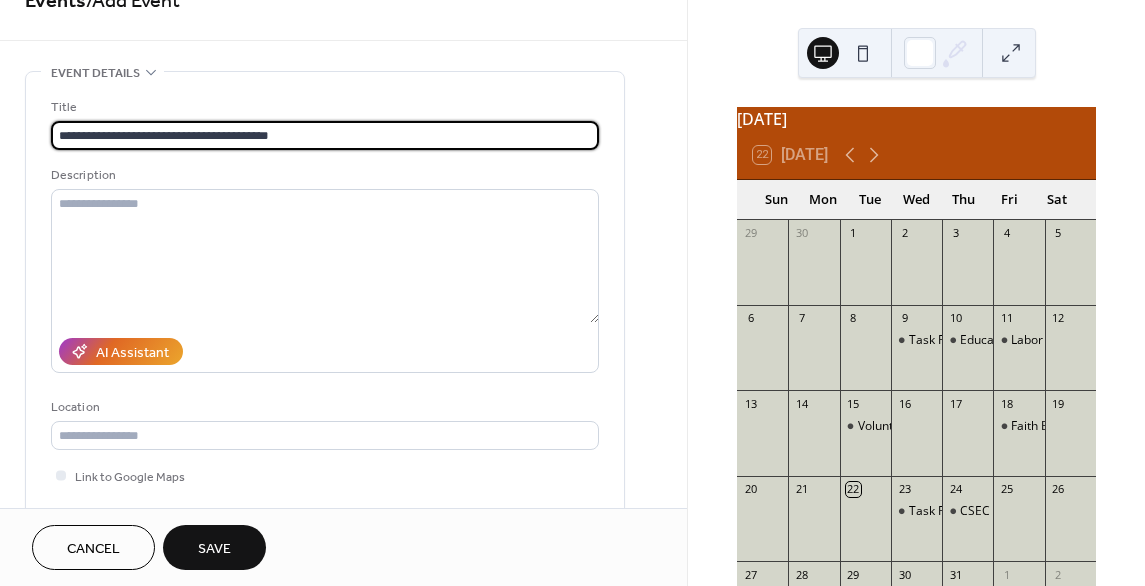 type on "**********" 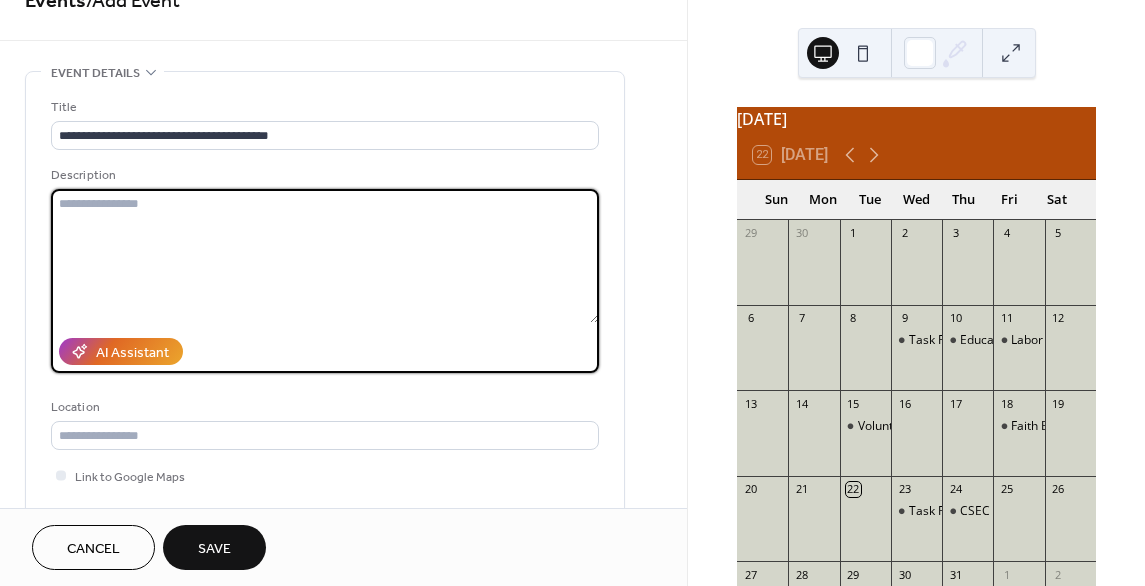 click at bounding box center [325, 256] 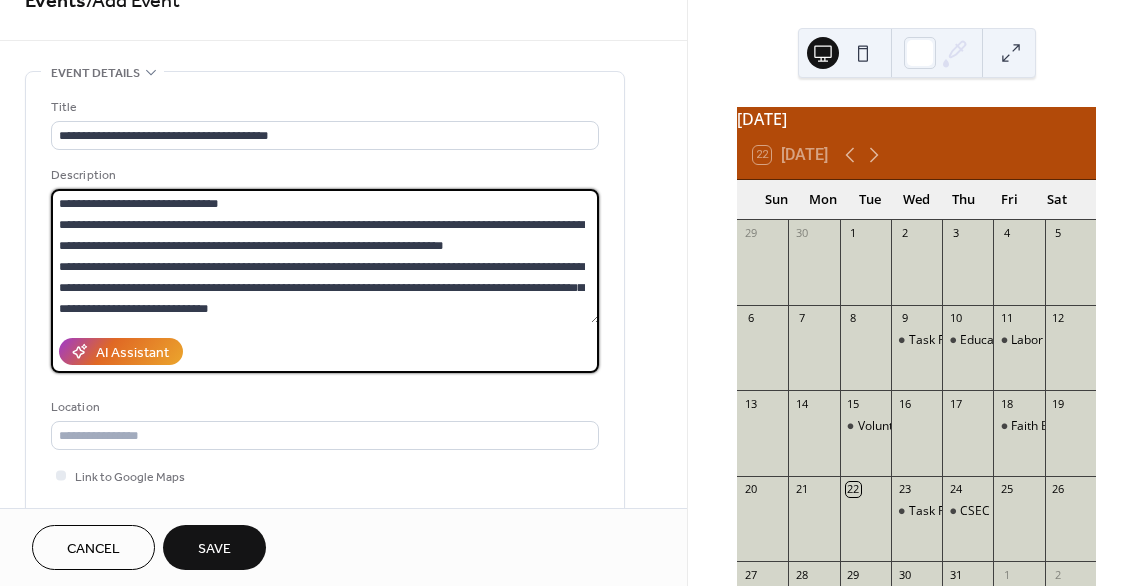 type on "**********" 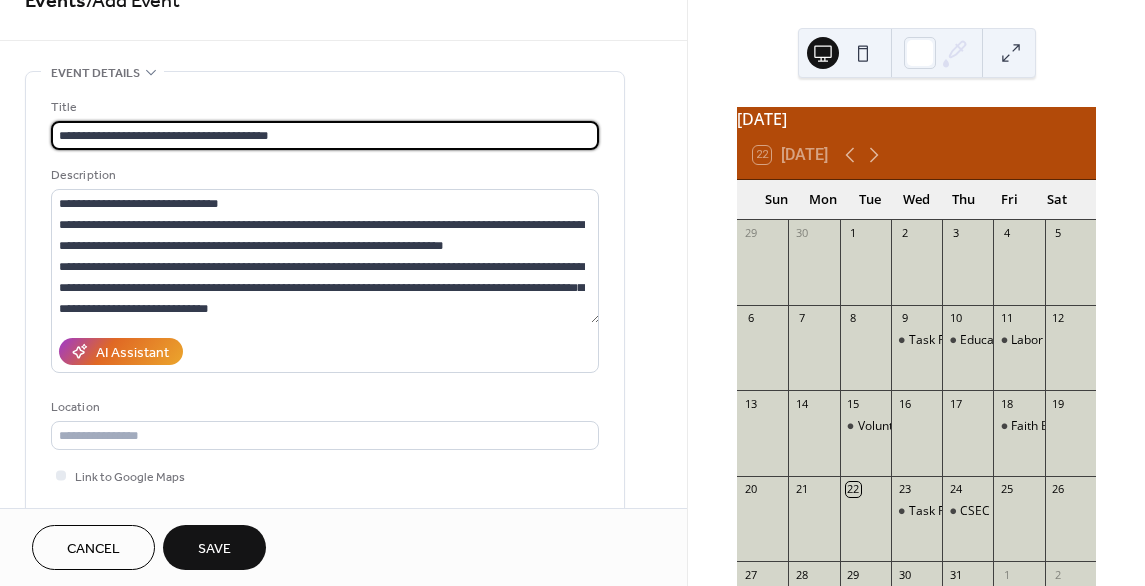 click on "**********" at bounding box center (325, 135) 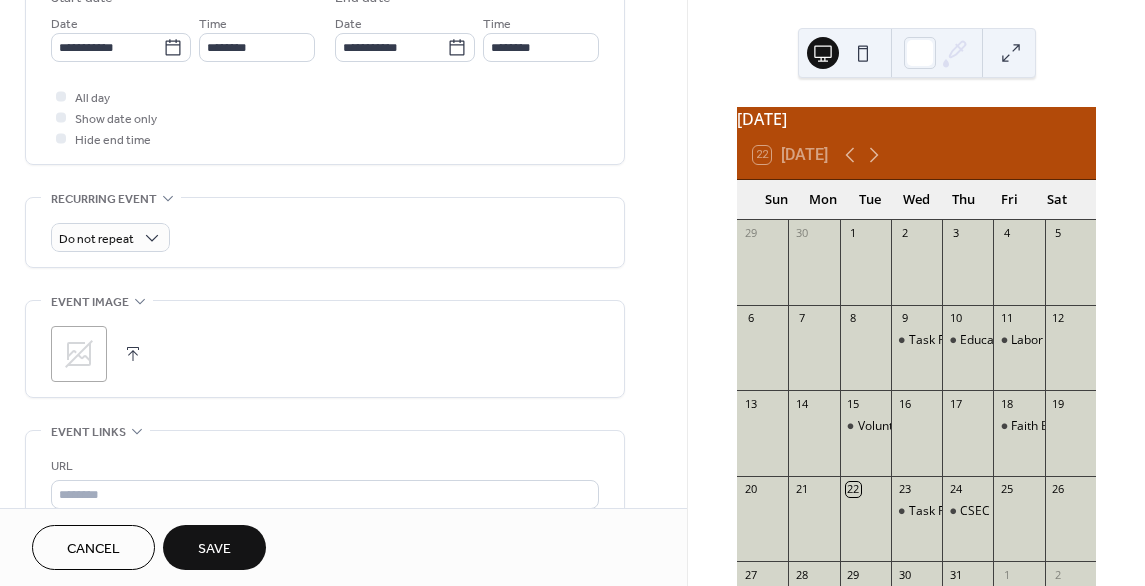 scroll, scrollTop: 722, scrollLeft: 0, axis: vertical 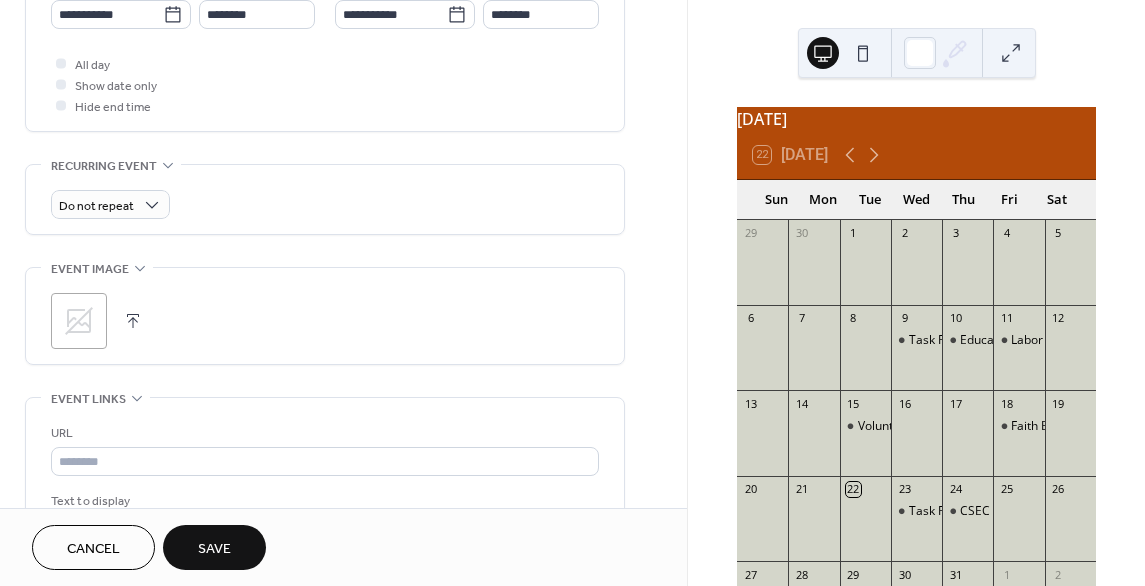 click on "URL Text to display Open in new tab" at bounding box center (325, 501) 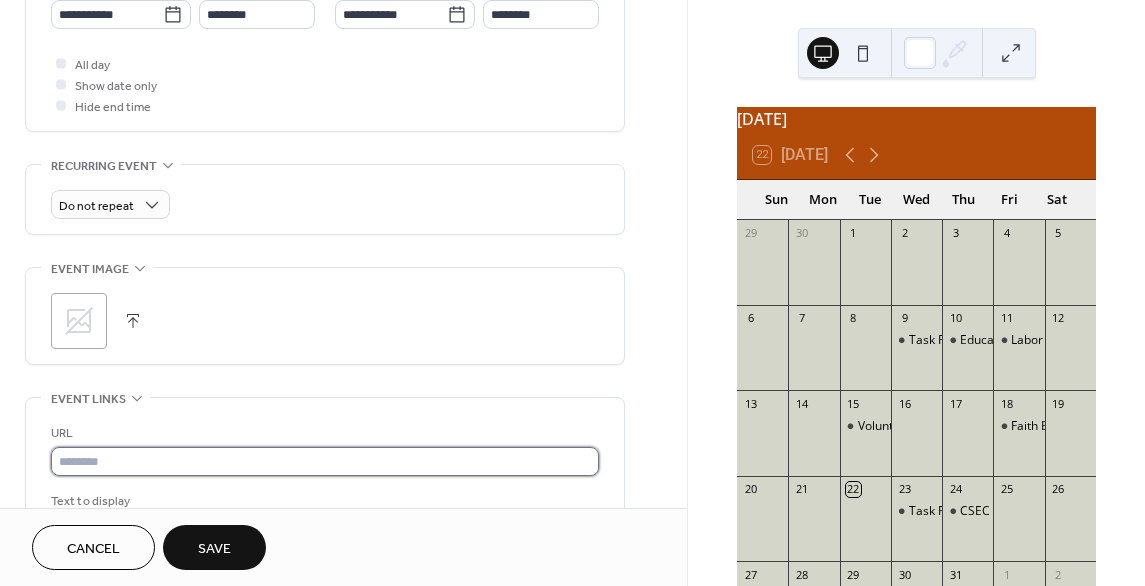 click at bounding box center [325, 461] 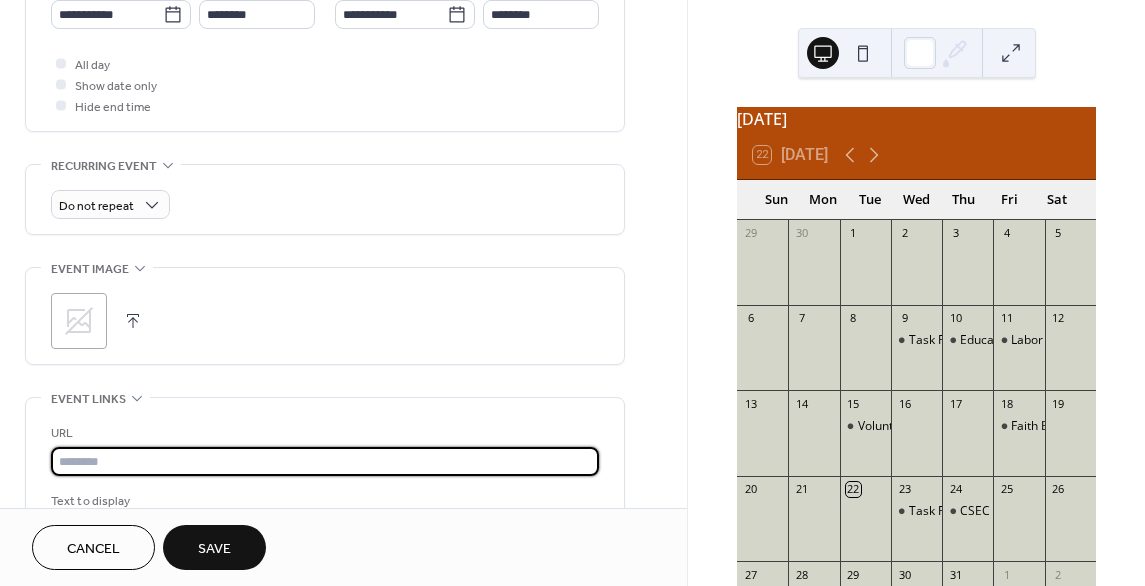 paste on "**********" 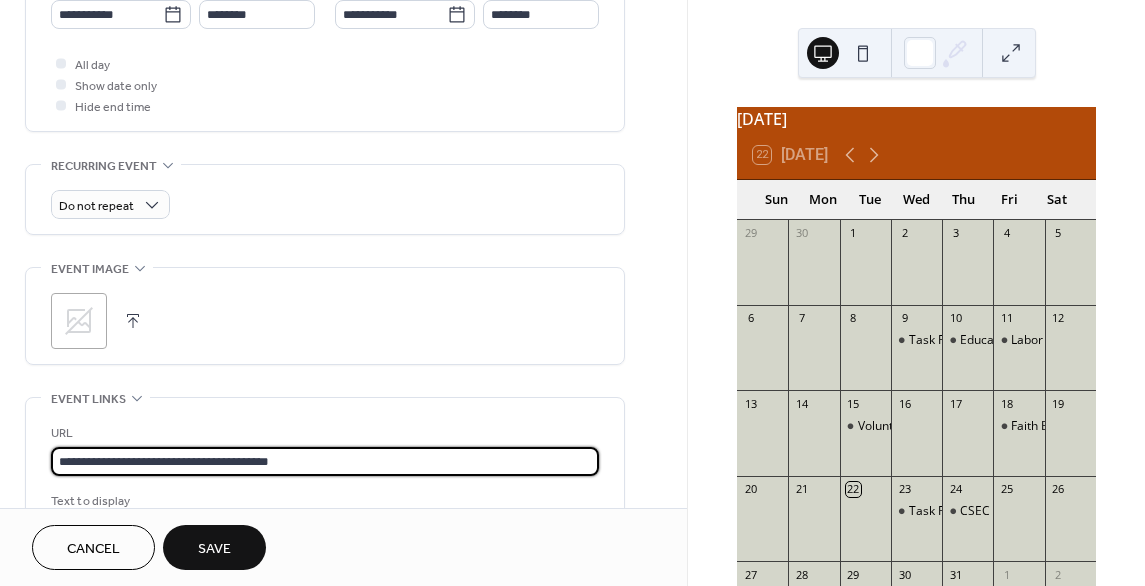 scroll, scrollTop: 0, scrollLeft: 0, axis: both 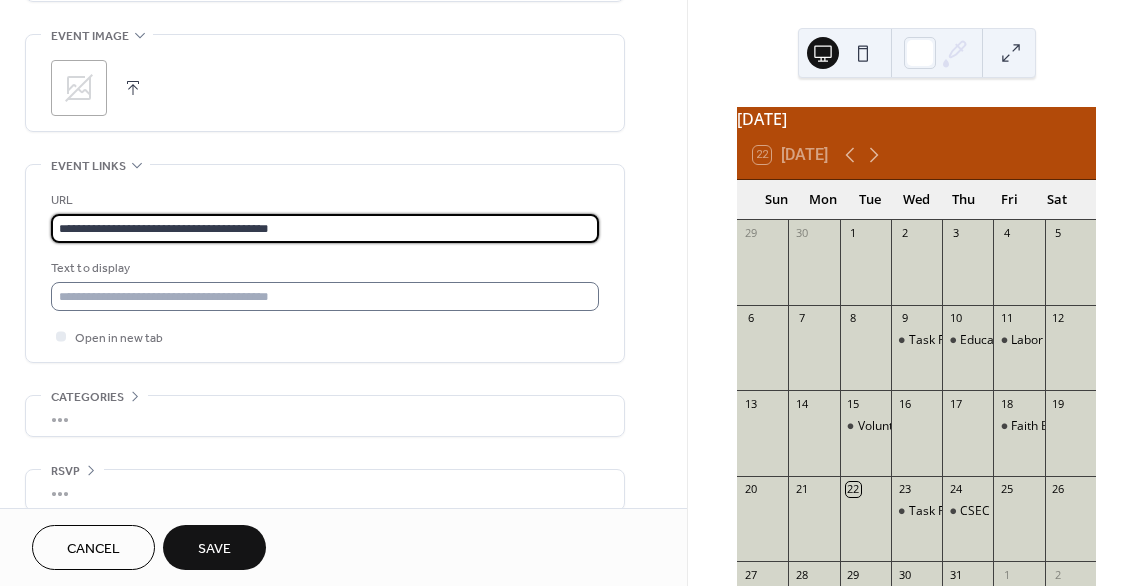 type on "**********" 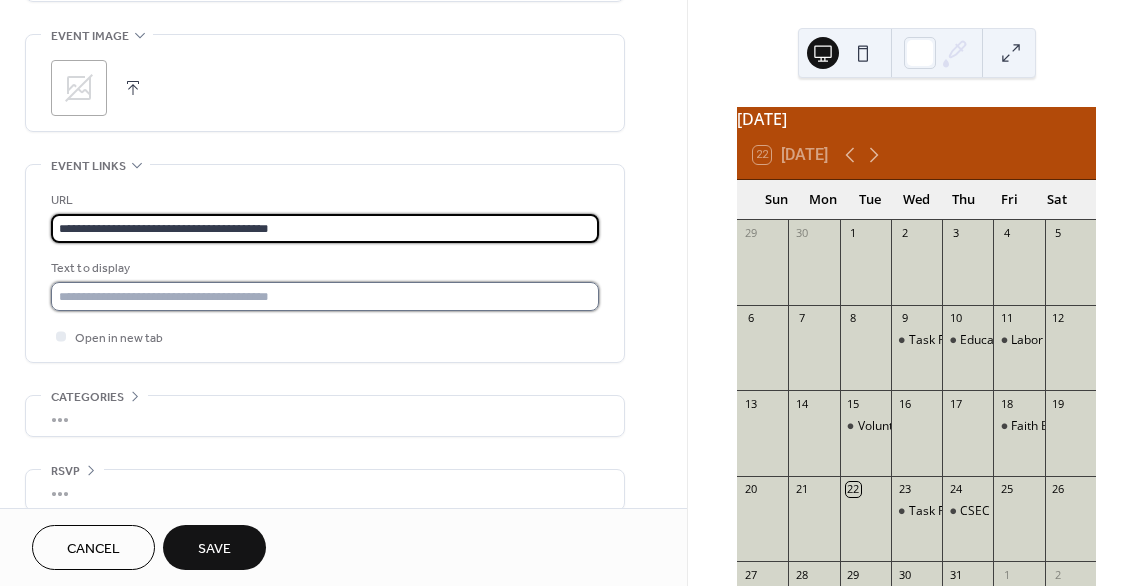 click at bounding box center (325, 296) 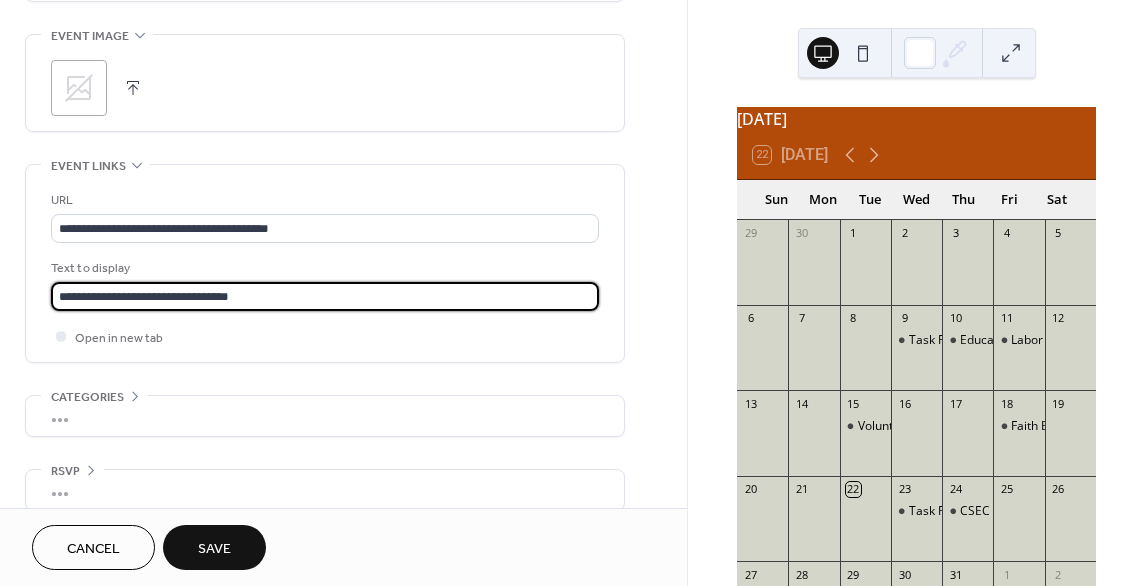 type on "**********" 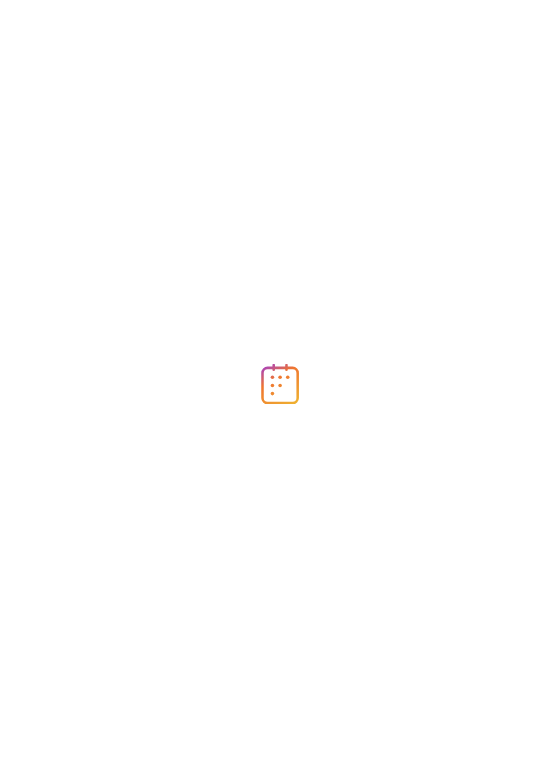 scroll, scrollTop: 0, scrollLeft: 0, axis: both 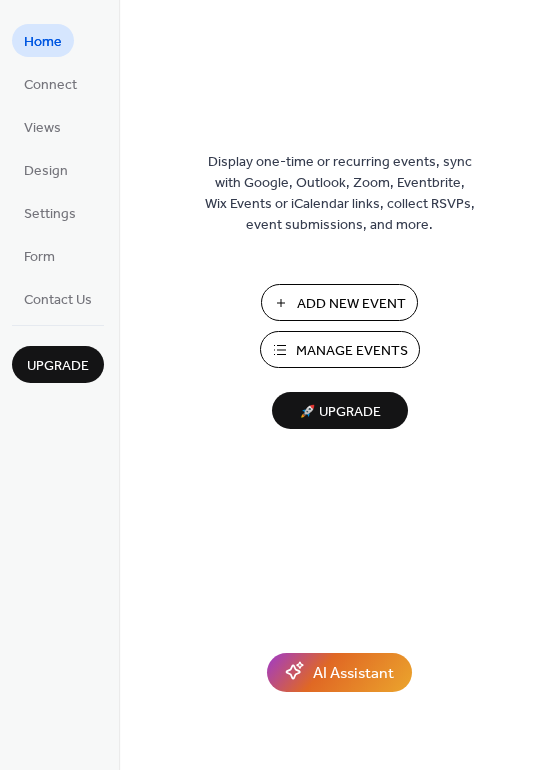 click on "Add New Event" at bounding box center [339, 302] 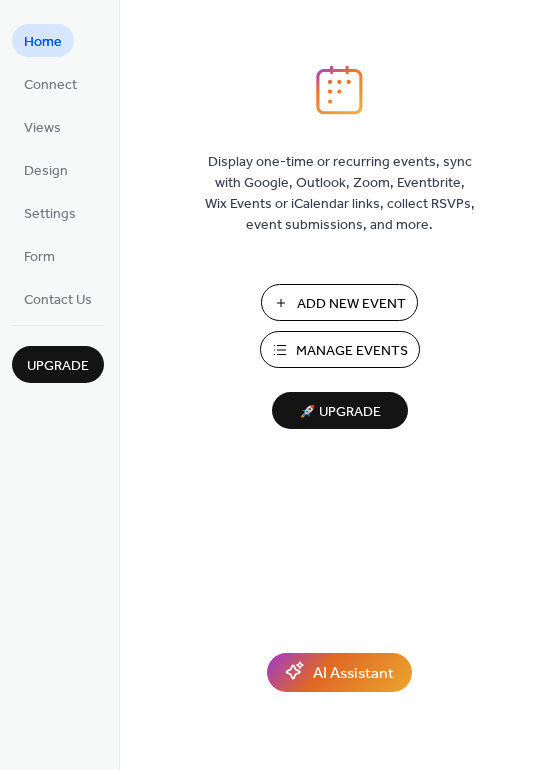 click on "Manage Events" at bounding box center [352, 351] 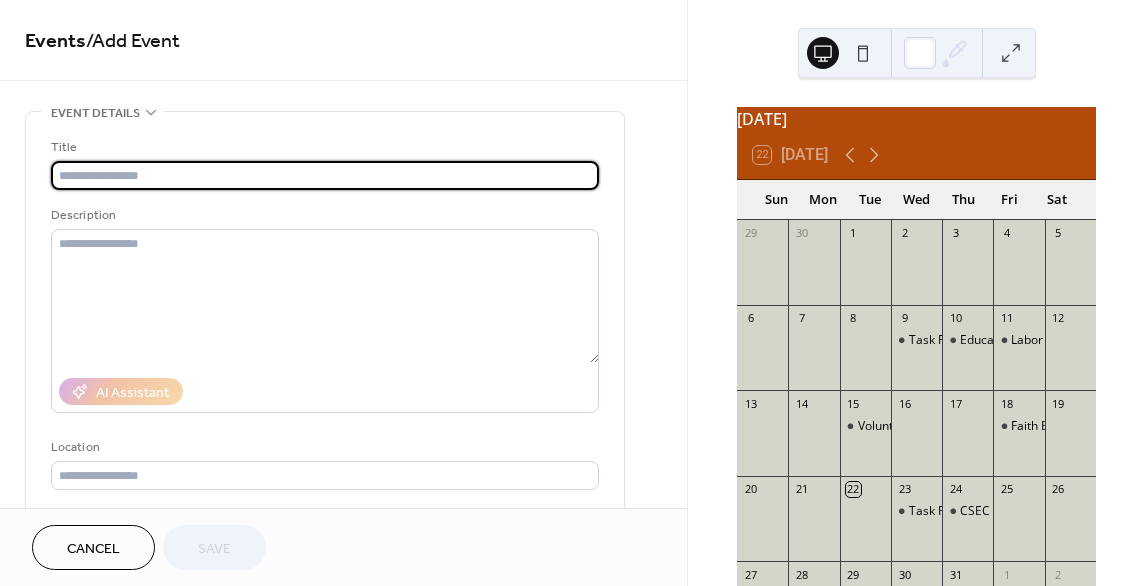 scroll, scrollTop: 0, scrollLeft: 0, axis: both 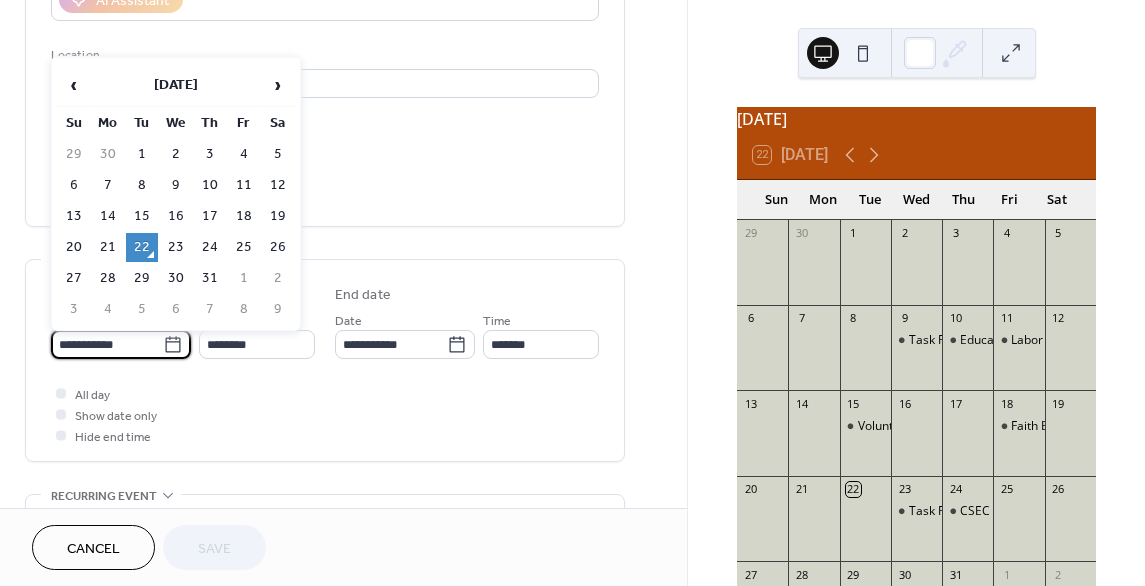 click on "**********" at bounding box center [107, 344] 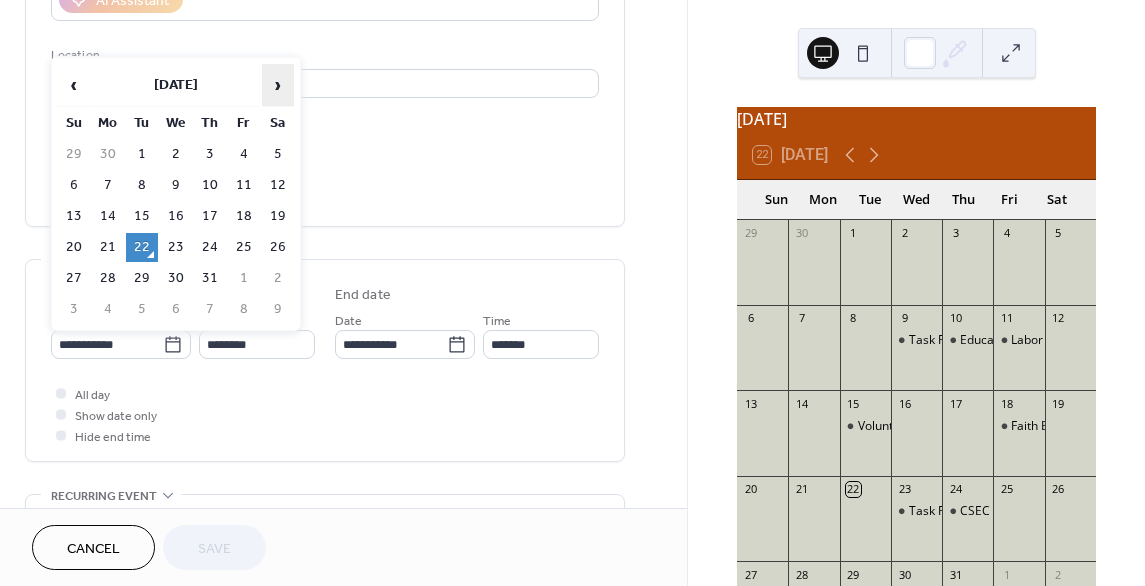 click on "›" at bounding box center [278, 85] 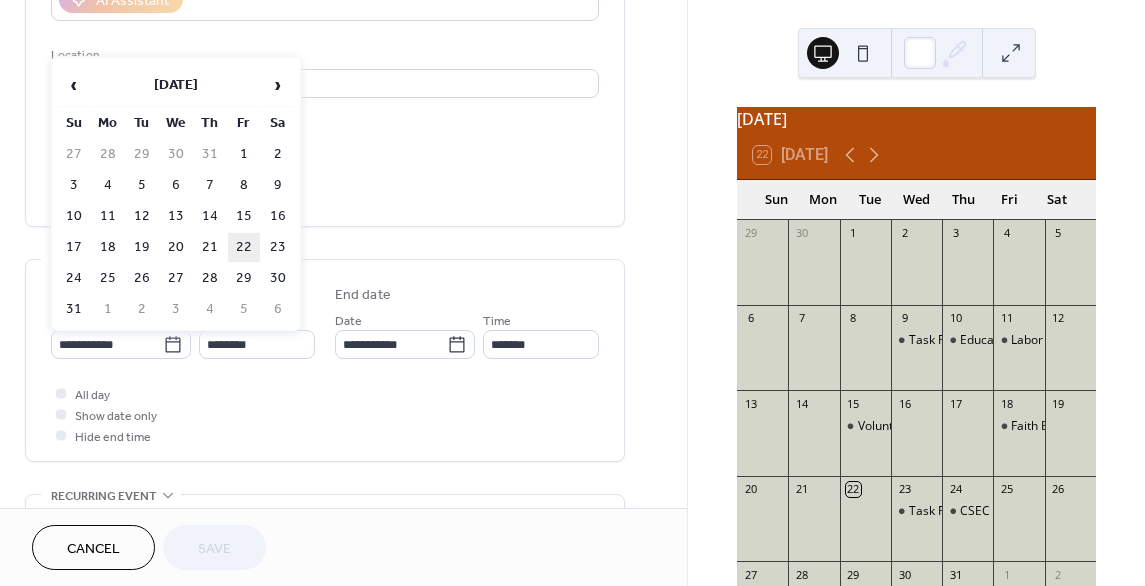 click on "22" at bounding box center (244, 247) 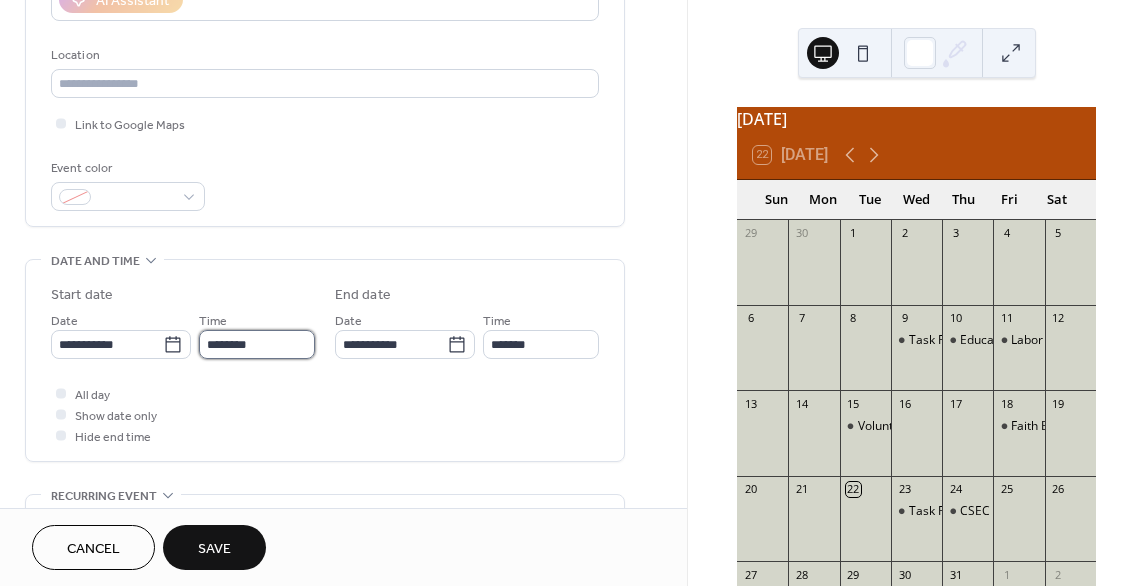 click on "********" at bounding box center (257, 344) 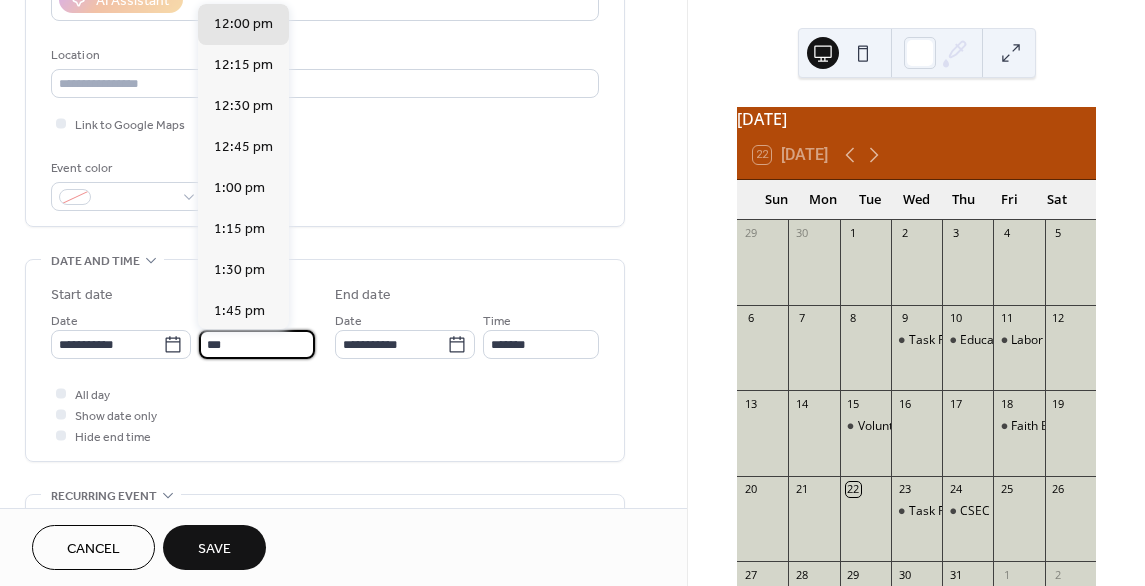 scroll, scrollTop: 0, scrollLeft: 0, axis: both 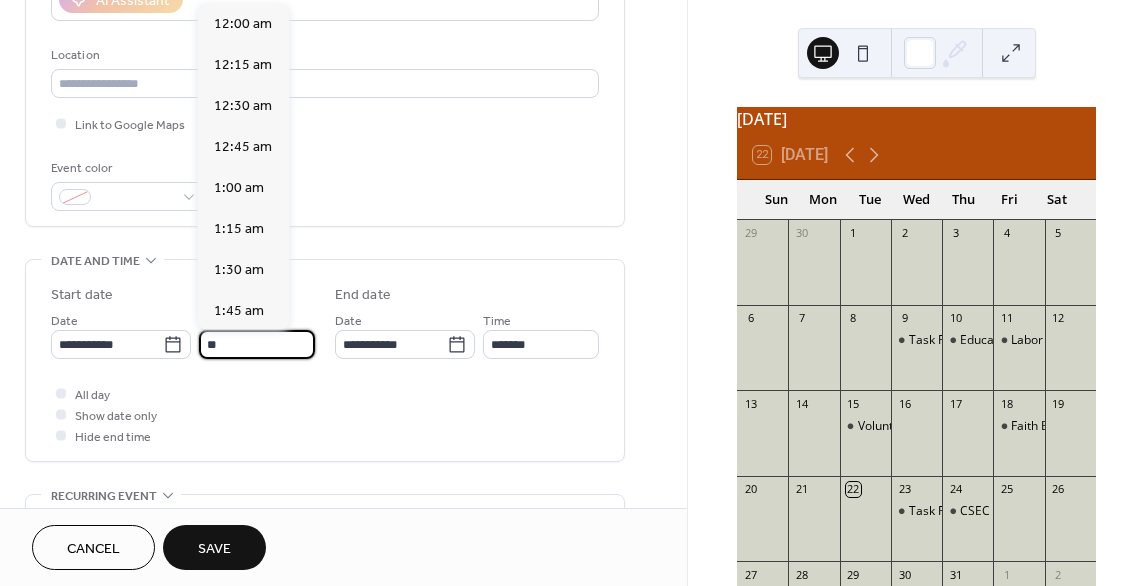 type on "*" 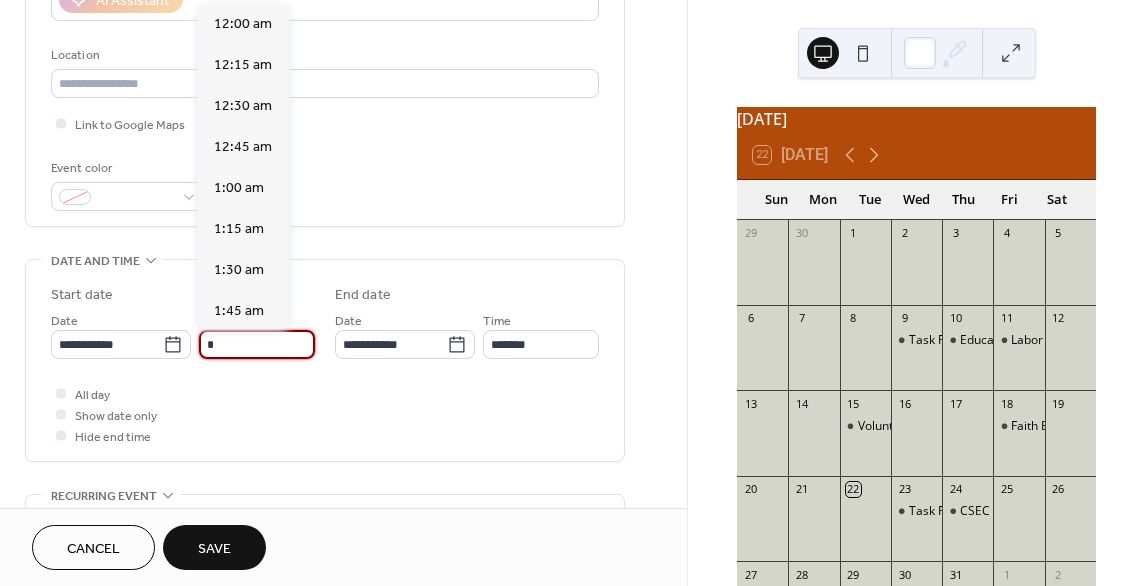 scroll, scrollTop: 1476, scrollLeft: 0, axis: vertical 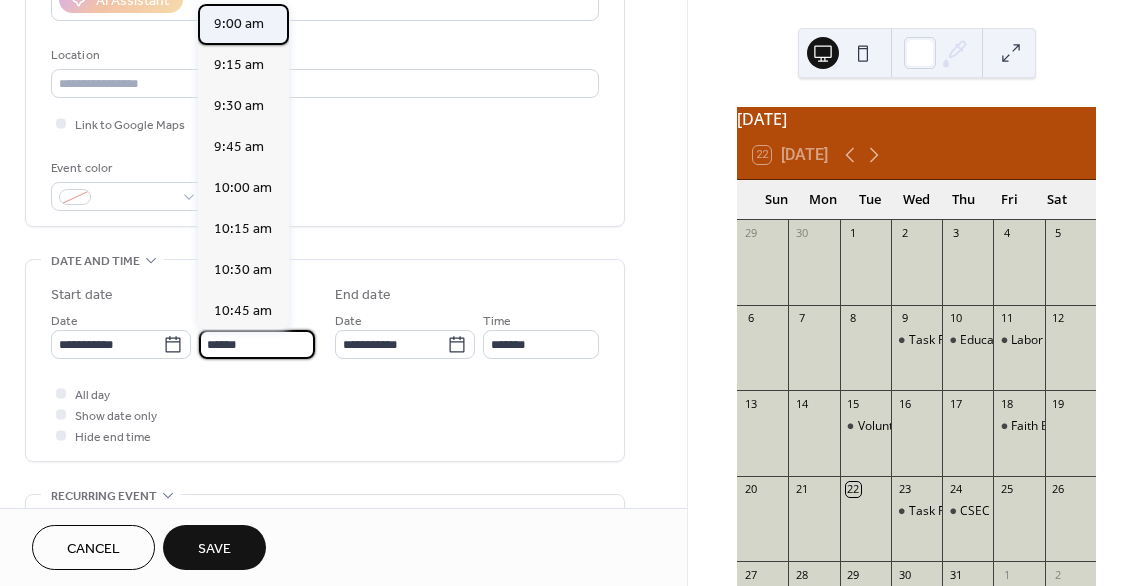 click on "9:00 am" at bounding box center [239, 24] 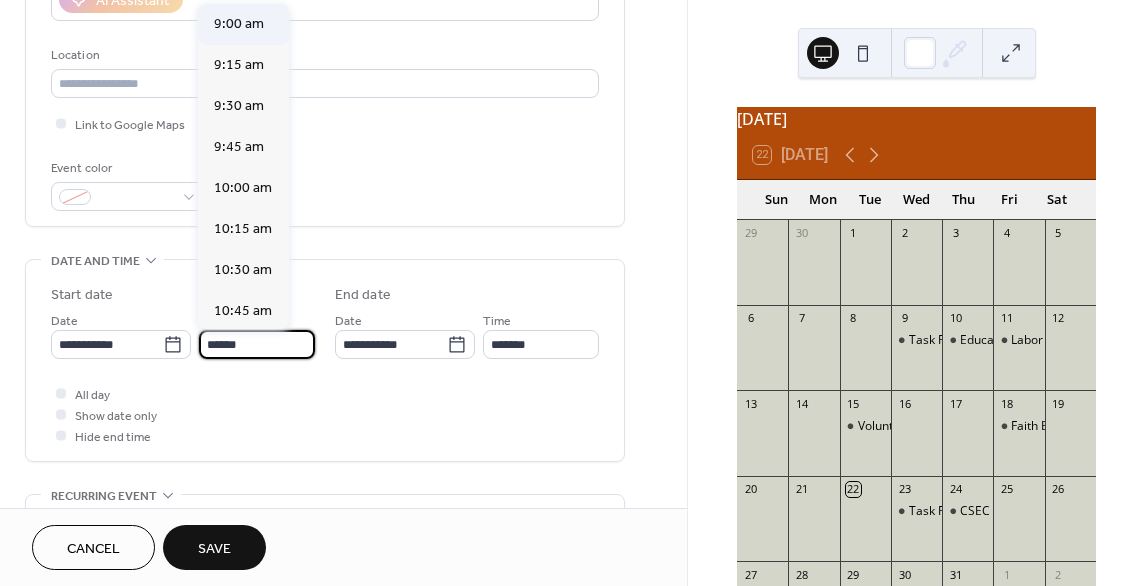 type on "*******" 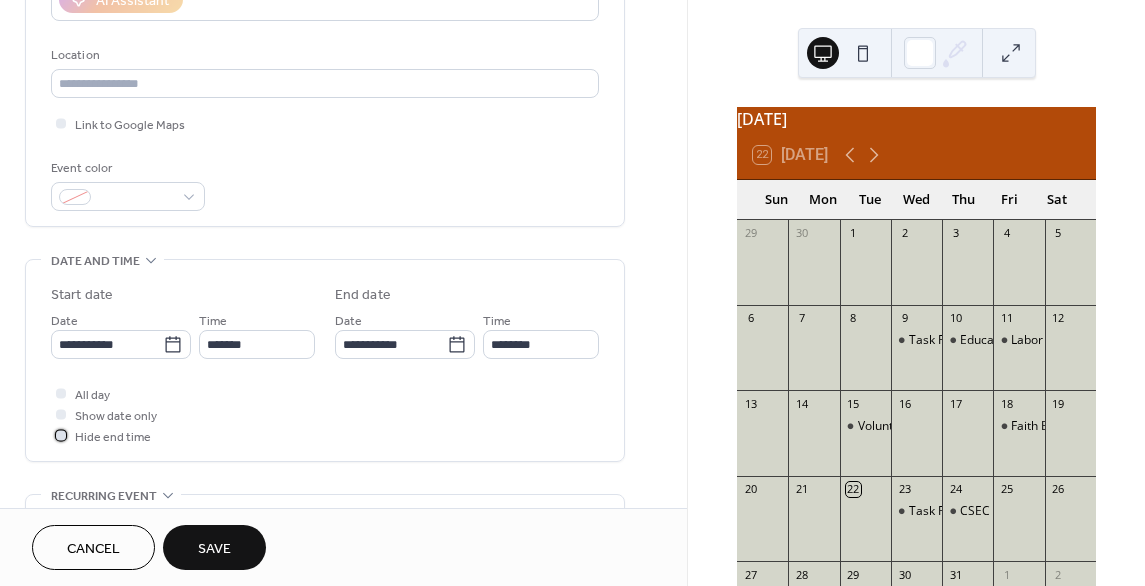 click at bounding box center (61, 435) 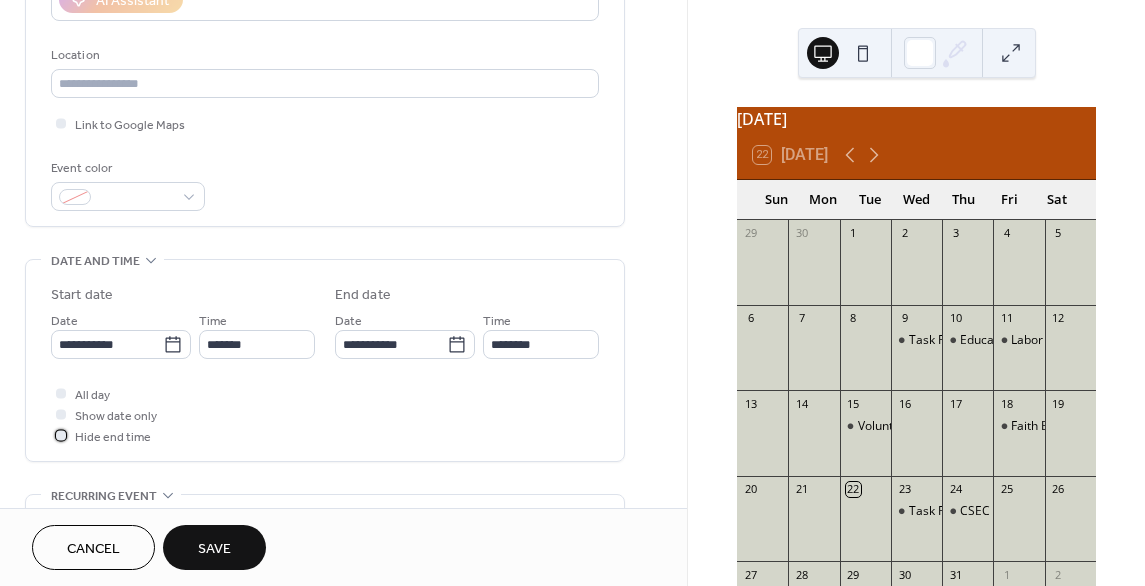 scroll, scrollTop: 0, scrollLeft: 0, axis: both 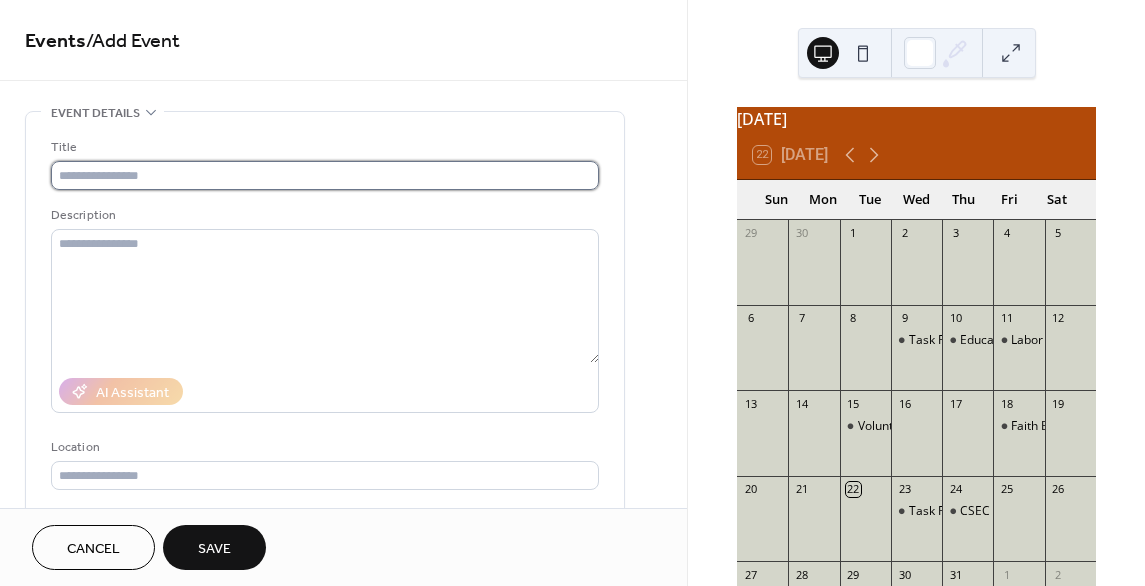 click at bounding box center (325, 175) 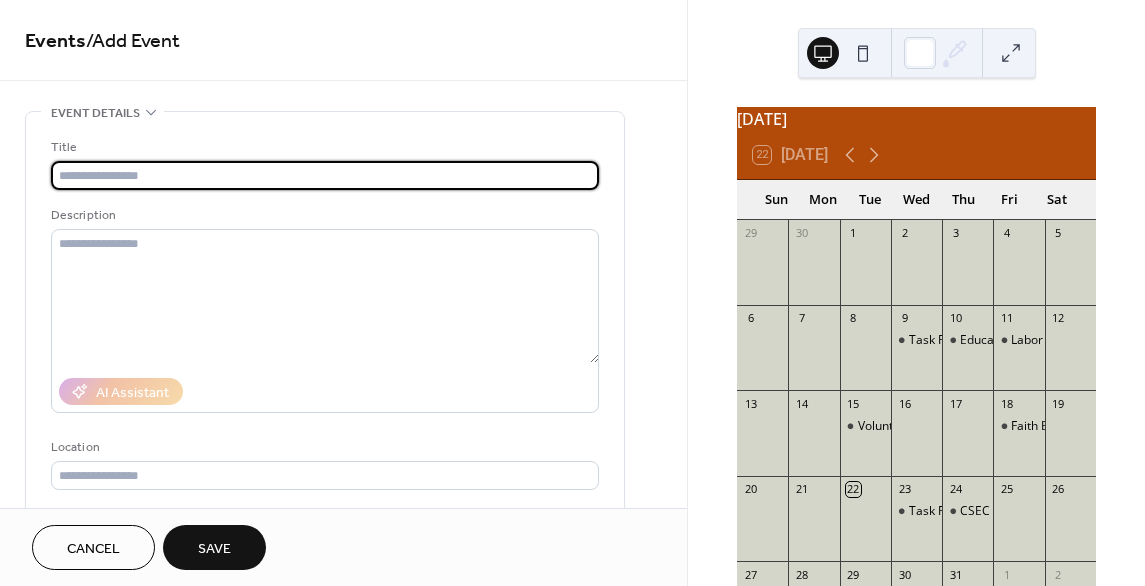 paste on "**********" 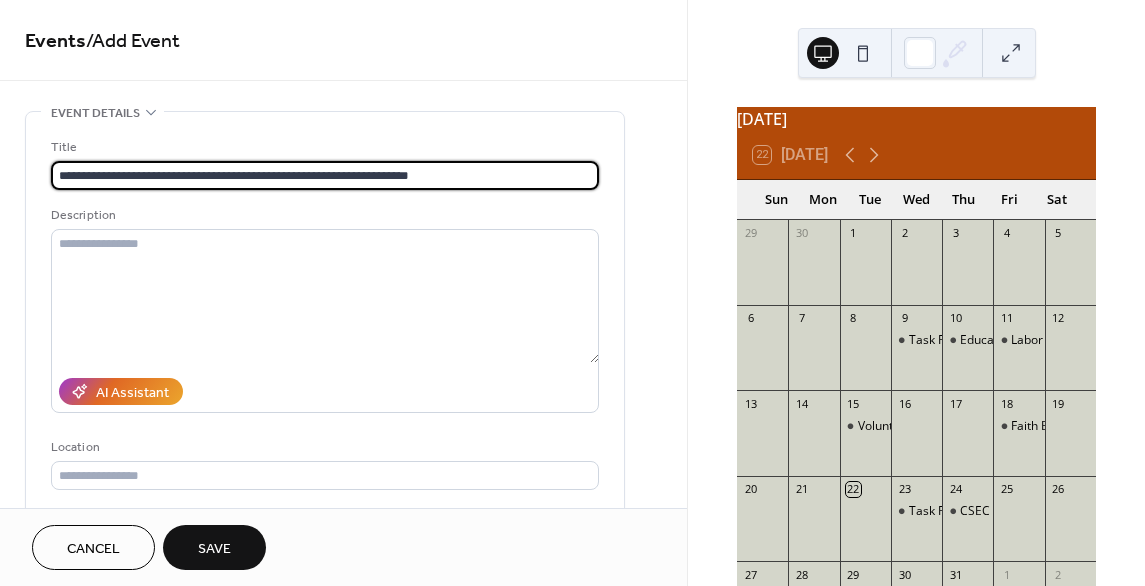 type on "**********" 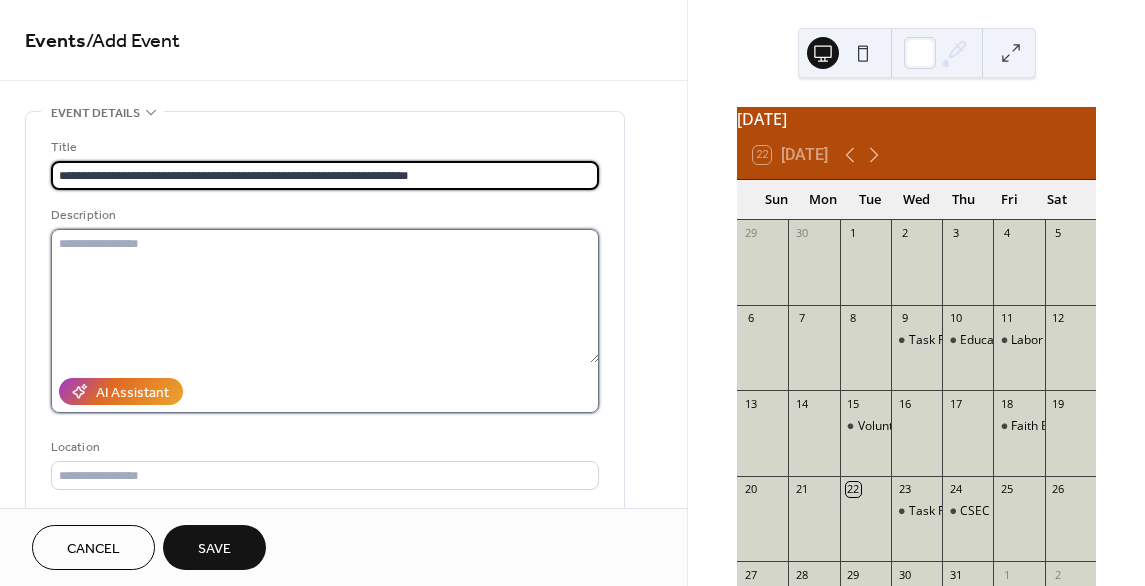 click at bounding box center (325, 296) 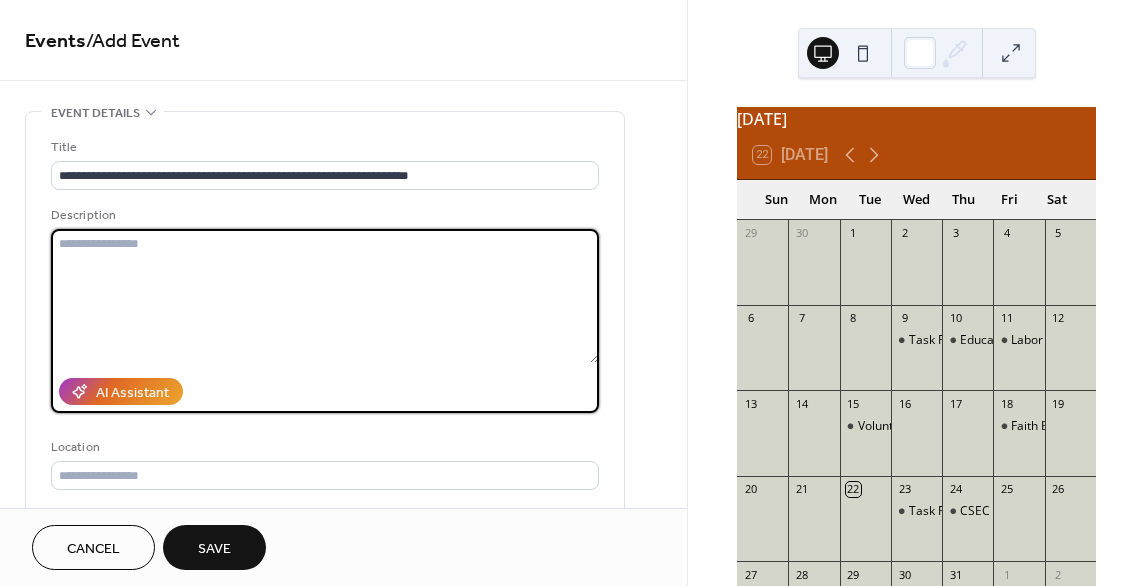 paste on "**********" 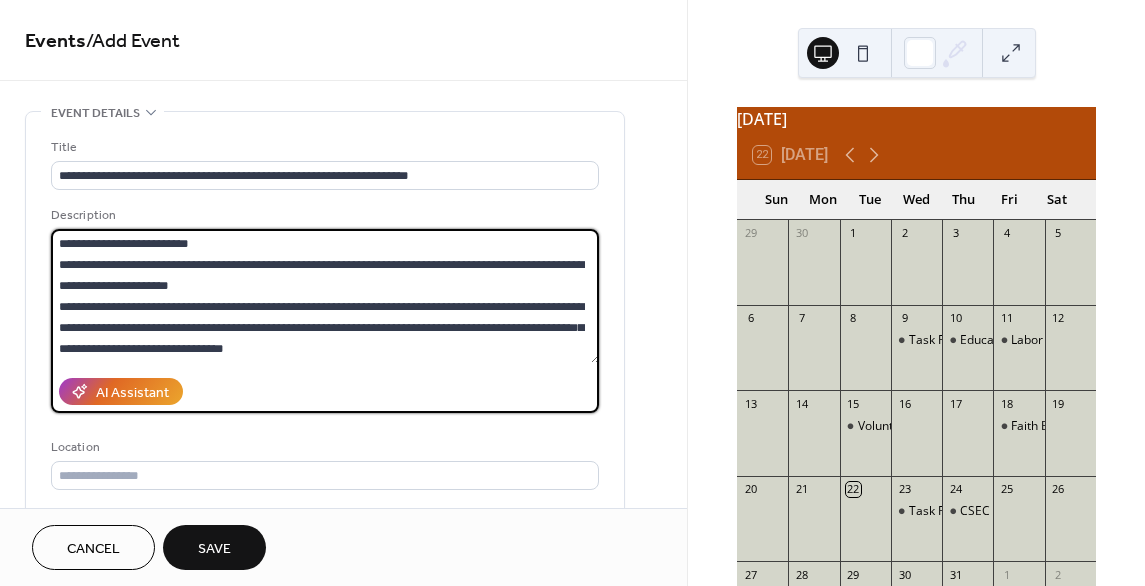 scroll, scrollTop: 39, scrollLeft: 0, axis: vertical 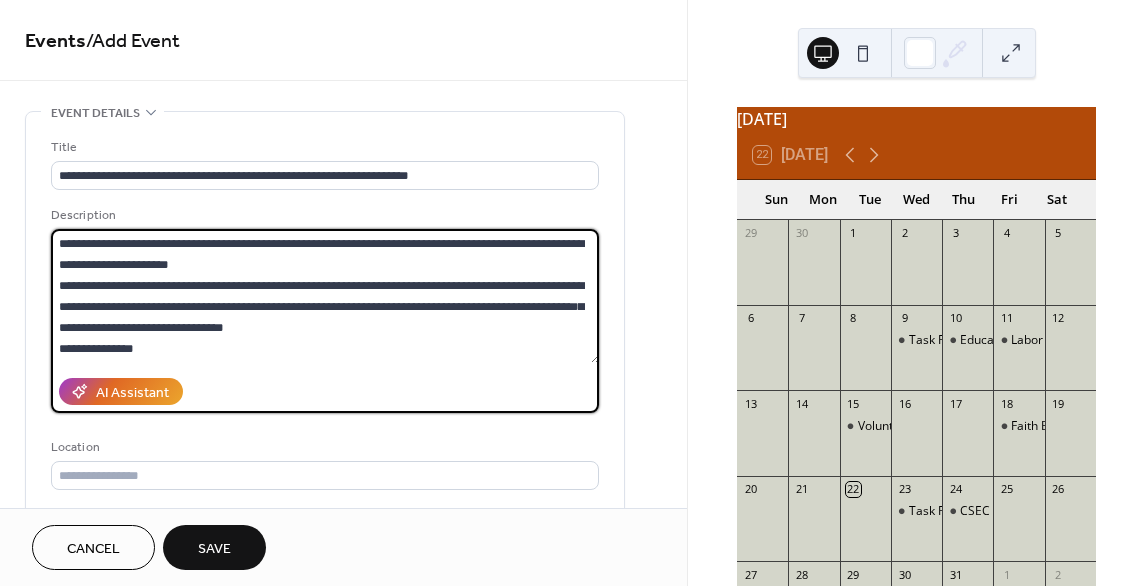 drag, startPoint x: 138, startPoint y: 338, endPoint x: 46, endPoint y: 323, distance: 93.214806 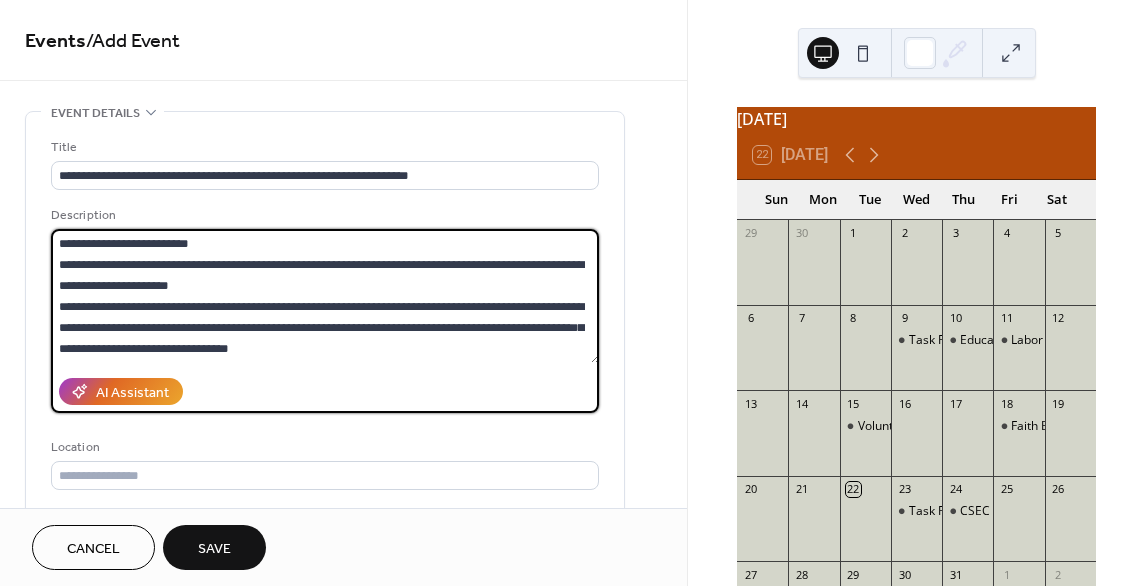 scroll, scrollTop: 21, scrollLeft: 0, axis: vertical 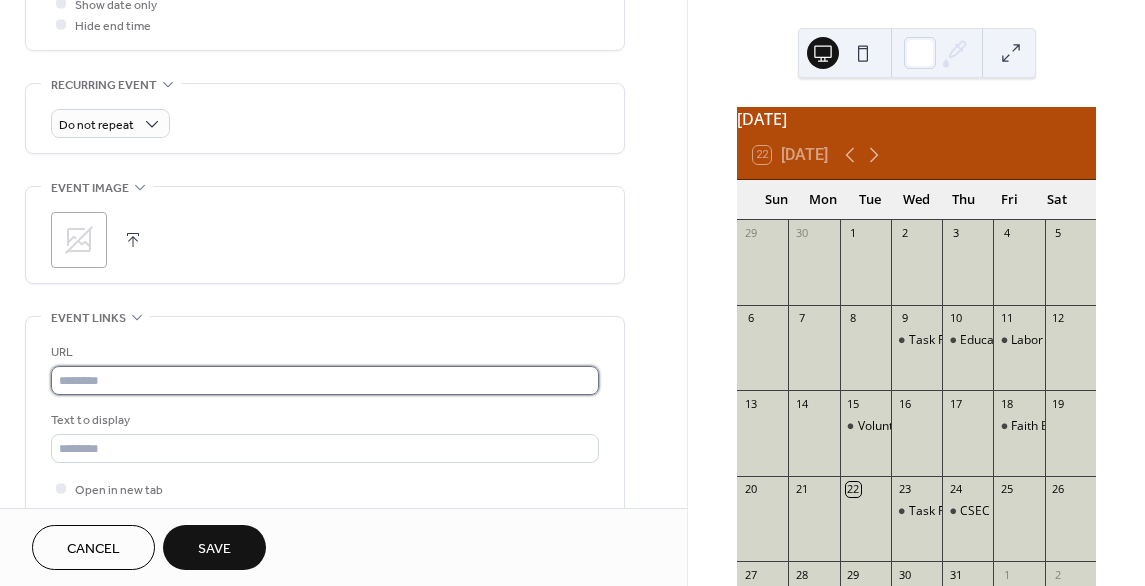 click at bounding box center [325, 380] 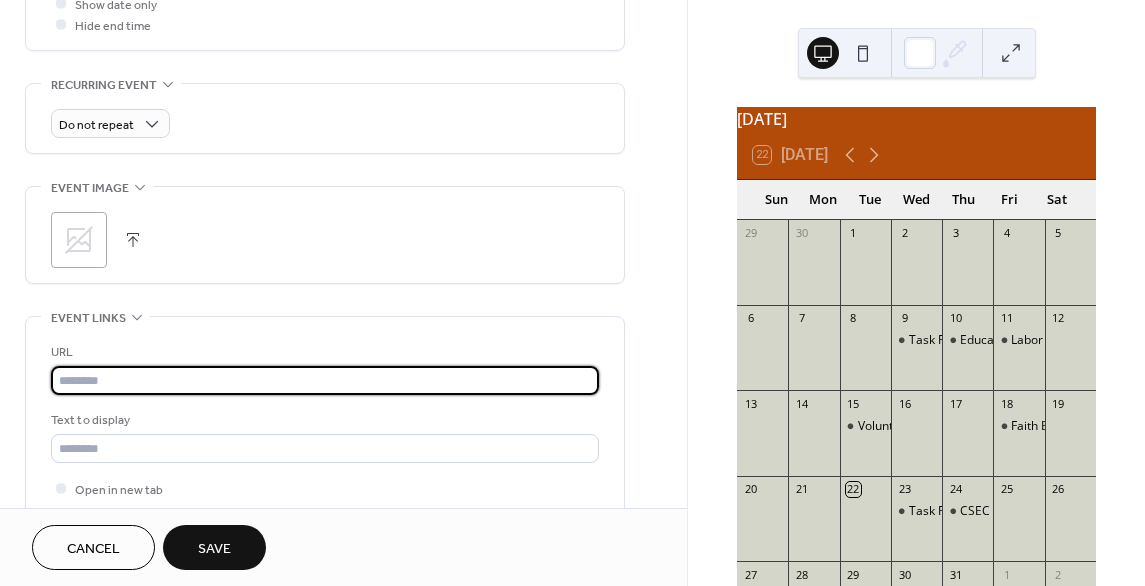 paste on "**********" 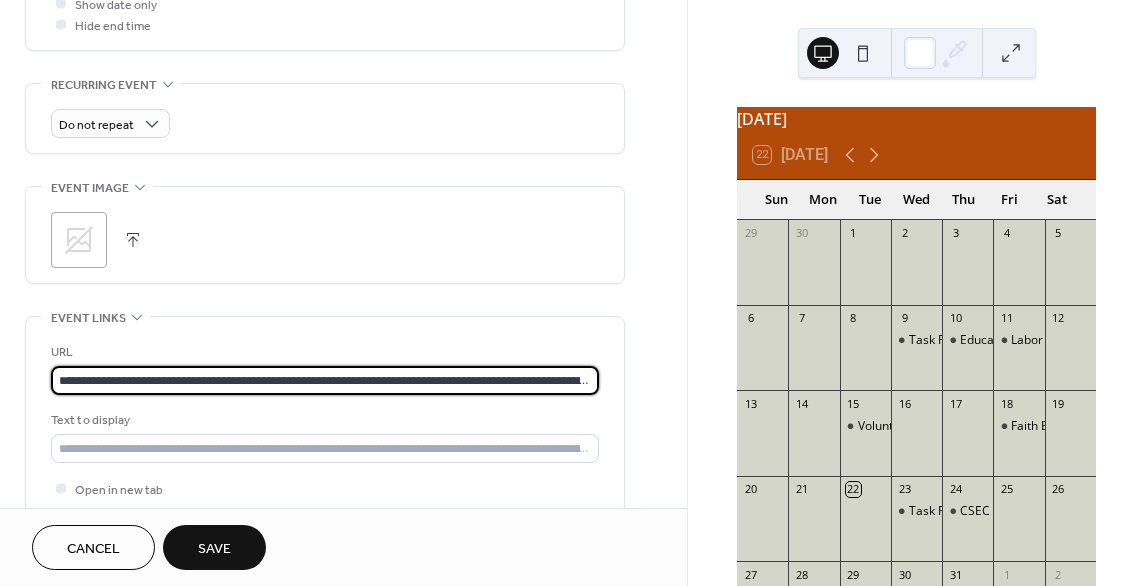 scroll, scrollTop: 0, scrollLeft: 412, axis: horizontal 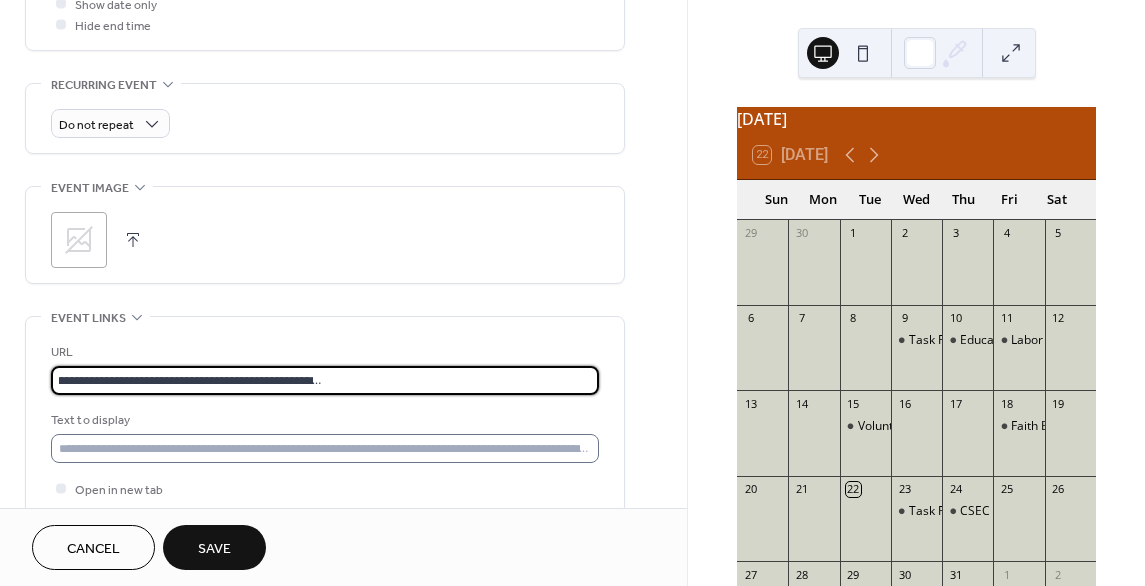 type on "**********" 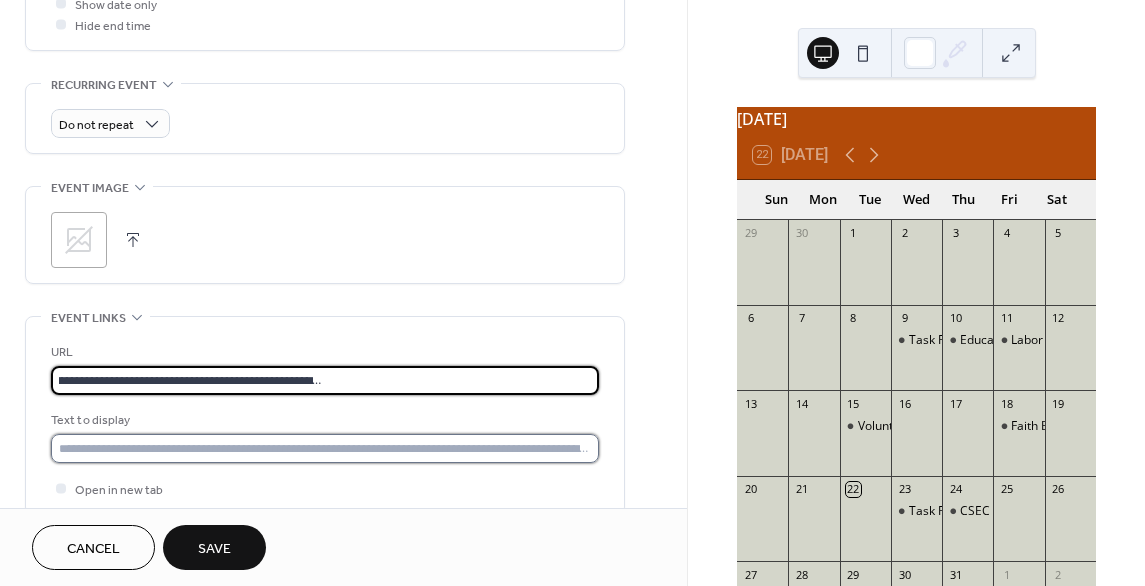 click at bounding box center [325, 448] 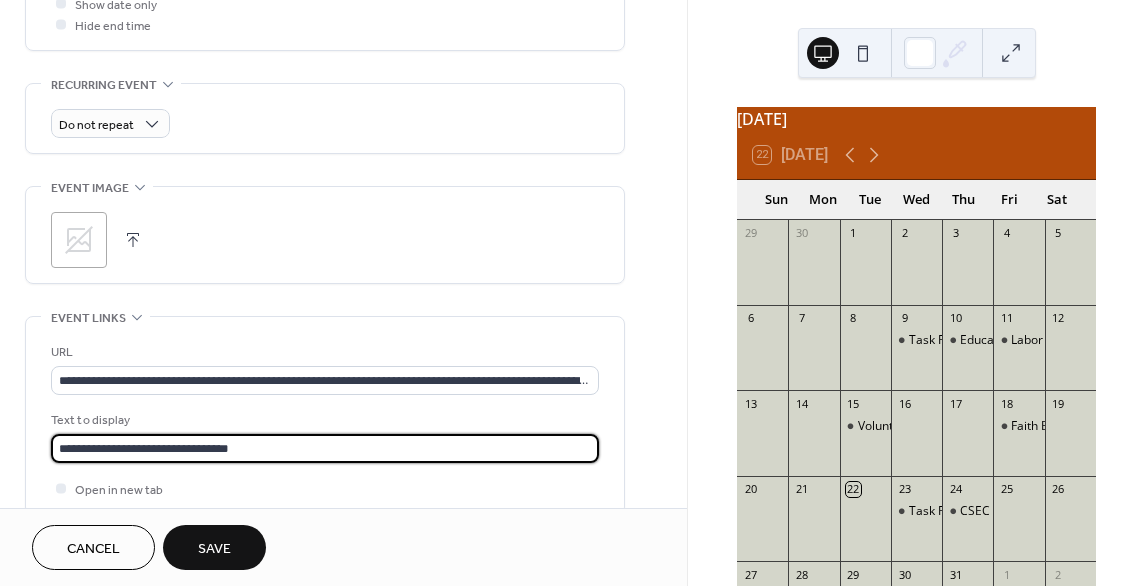 click on "**********" at bounding box center [325, 448] 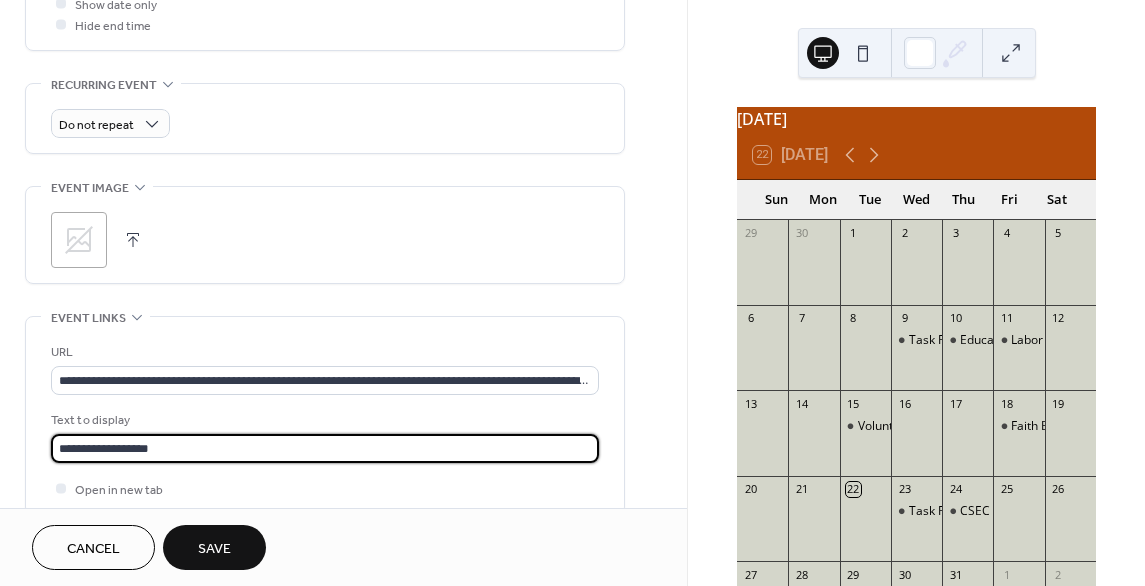 type on "**********" 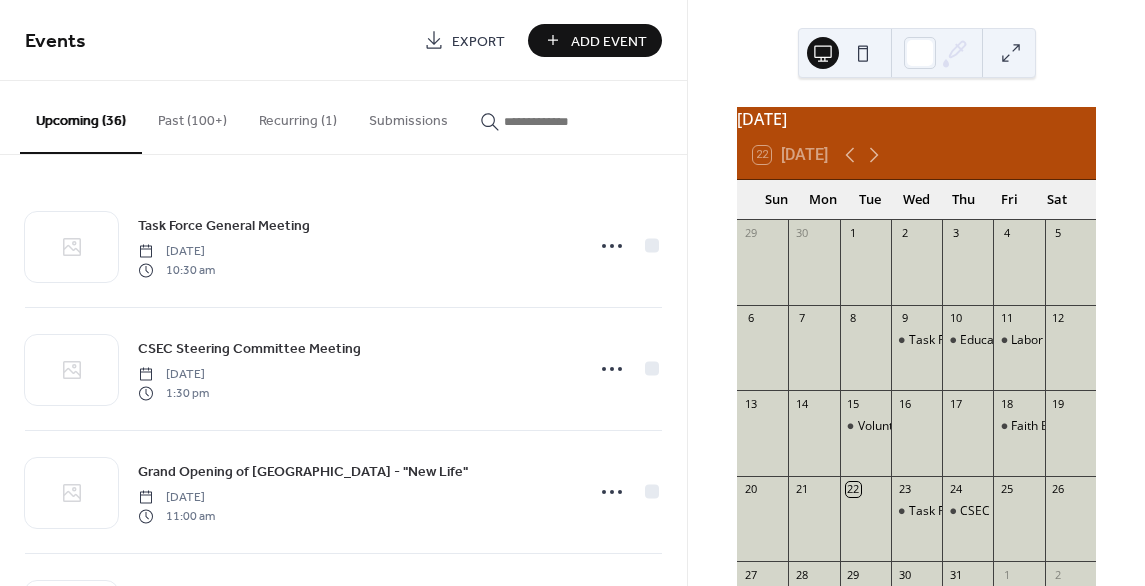 click on "Add Event" at bounding box center [595, 40] 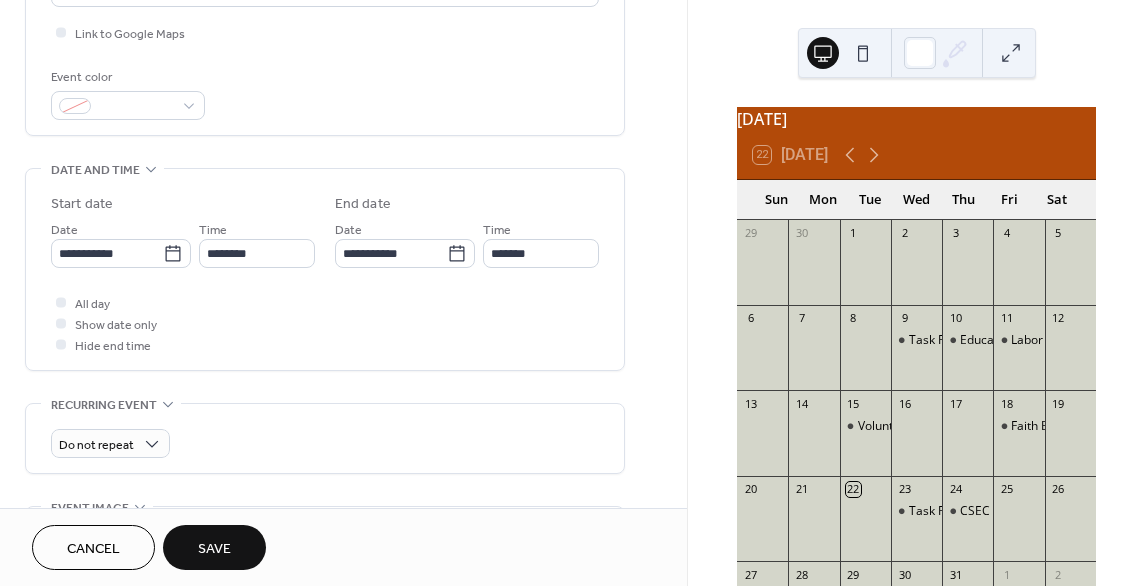 scroll, scrollTop: 484, scrollLeft: 0, axis: vertical 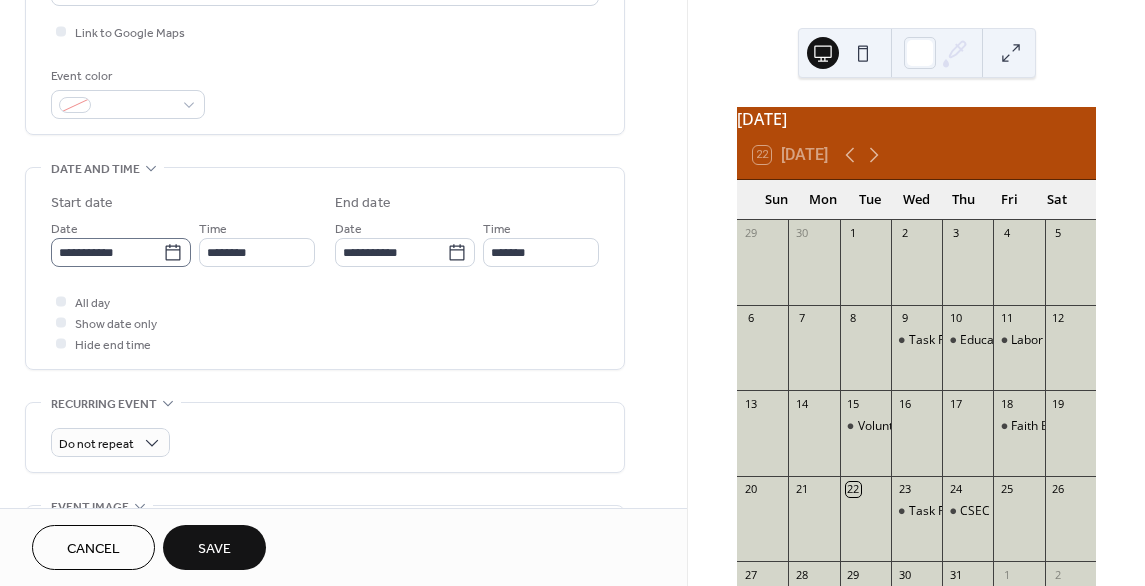 type on "**********" 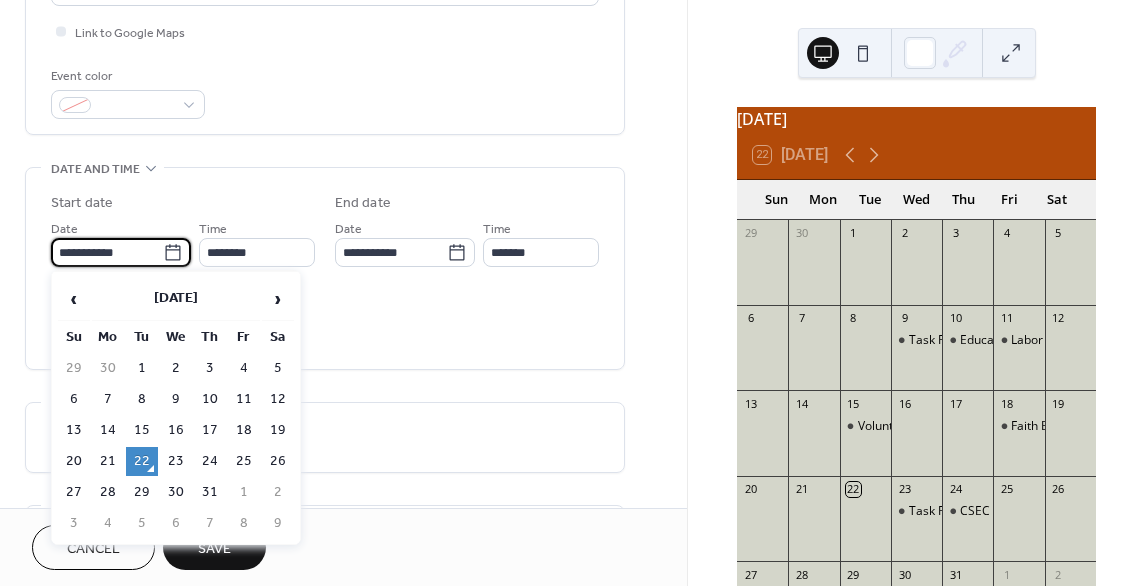 click on "**********" at bounding box center [107, 252] 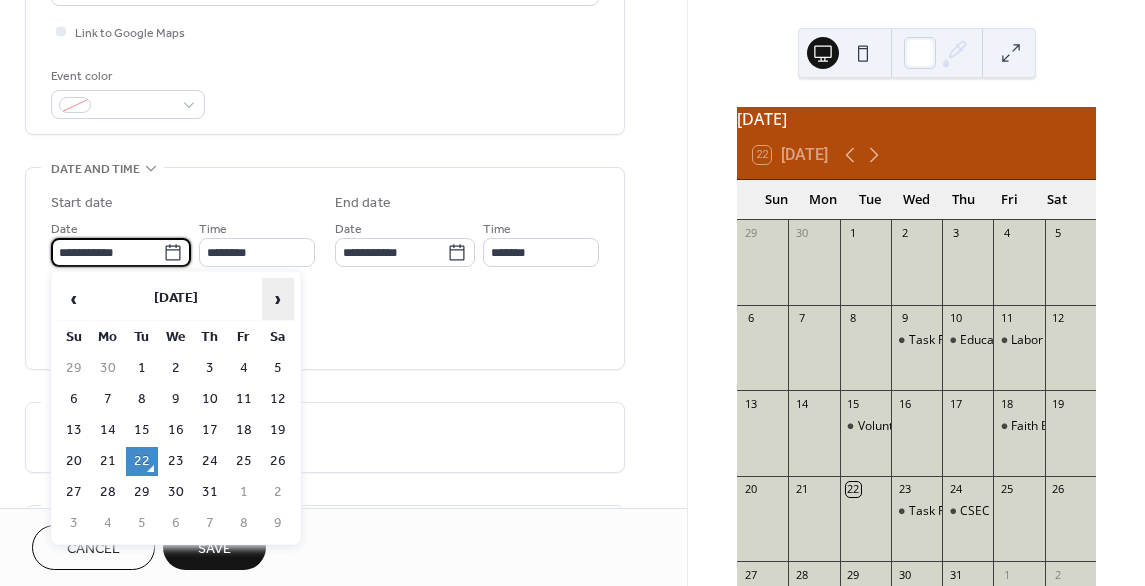 click on "›" at bounding box center (278, 299) 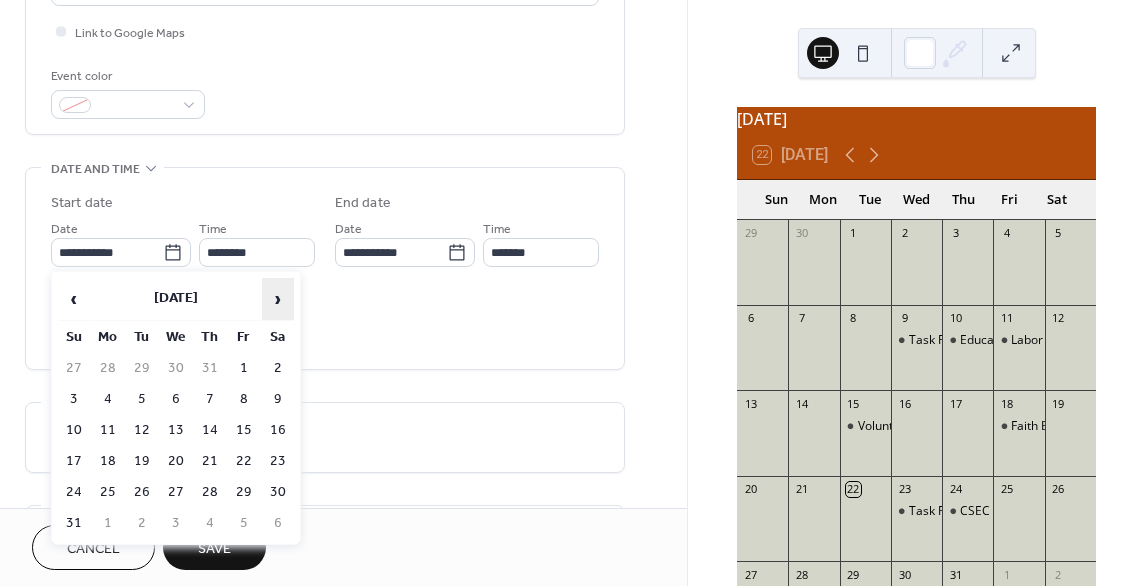 click on "›" at bounding box center (278, 299) 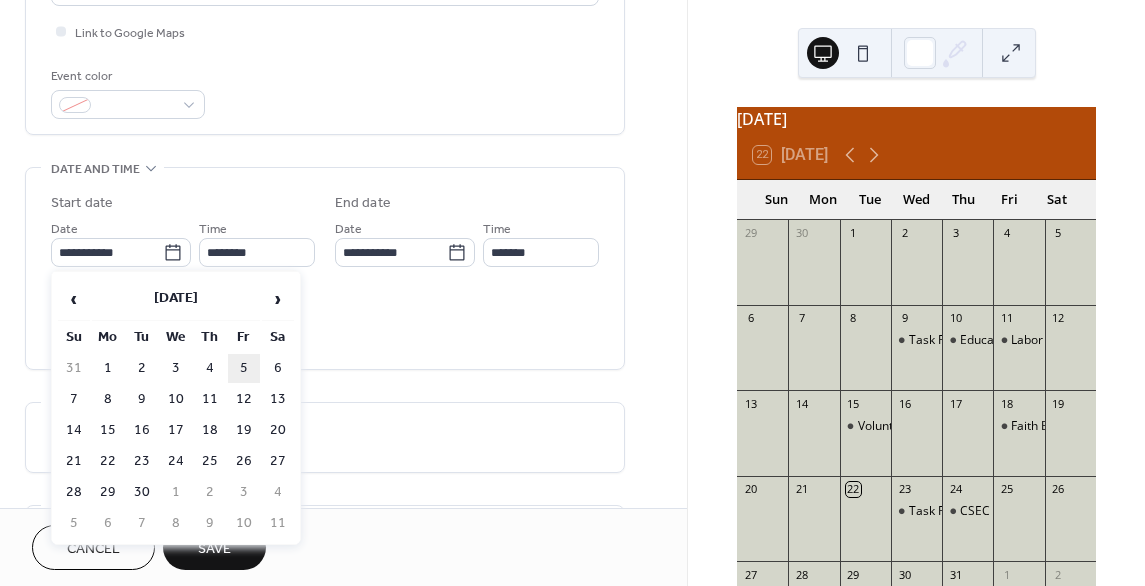 click on "5" at bounding box center [244, 368] 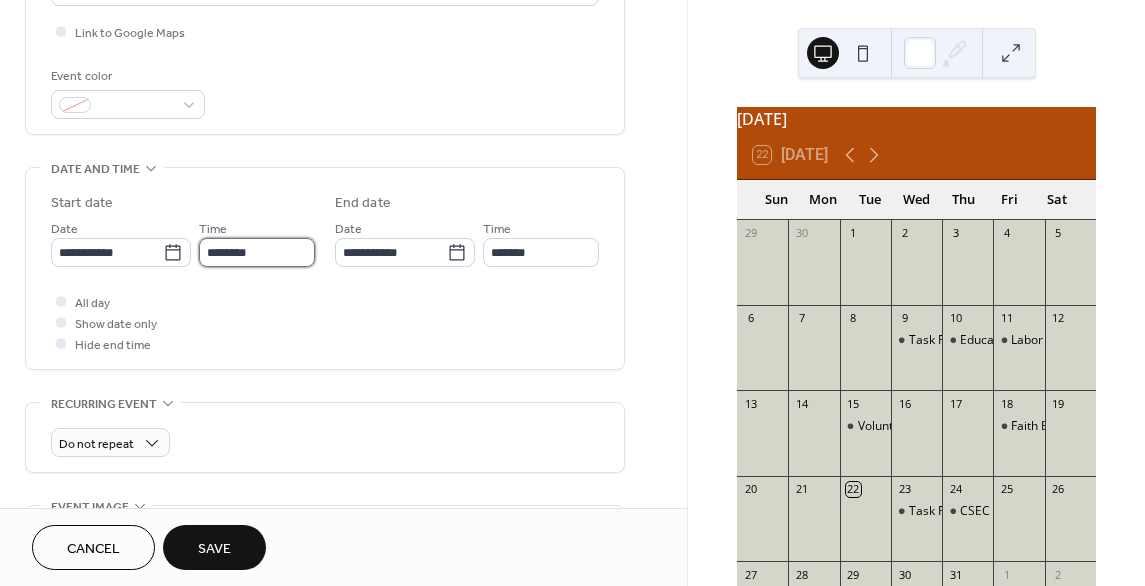 click on "********" at bounding box center [257, 252] 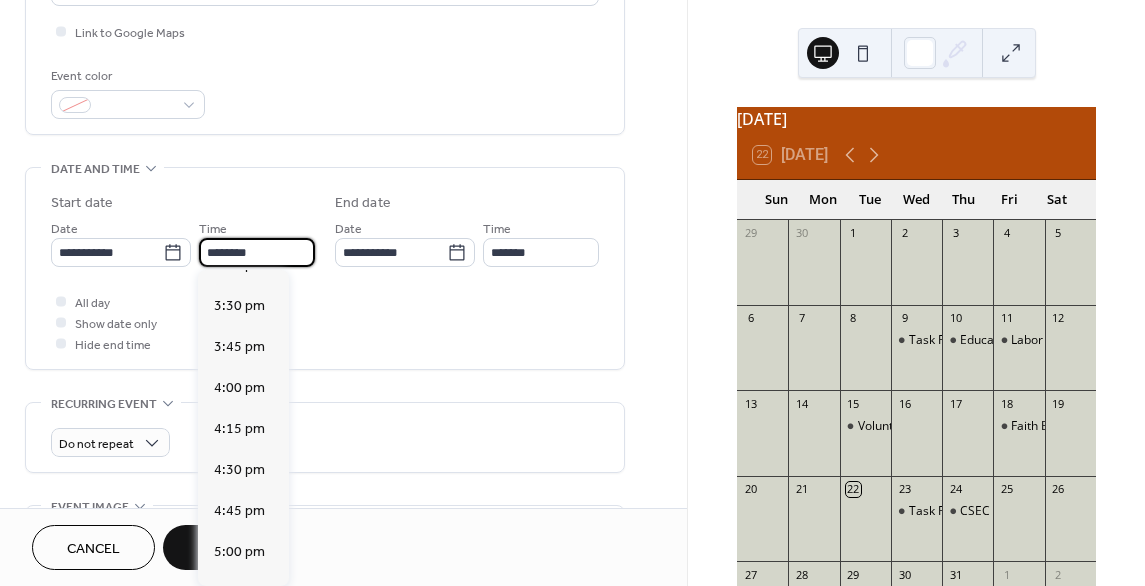scroll, scrollTop: 2536, scrollLeft: 0, axis: vertical 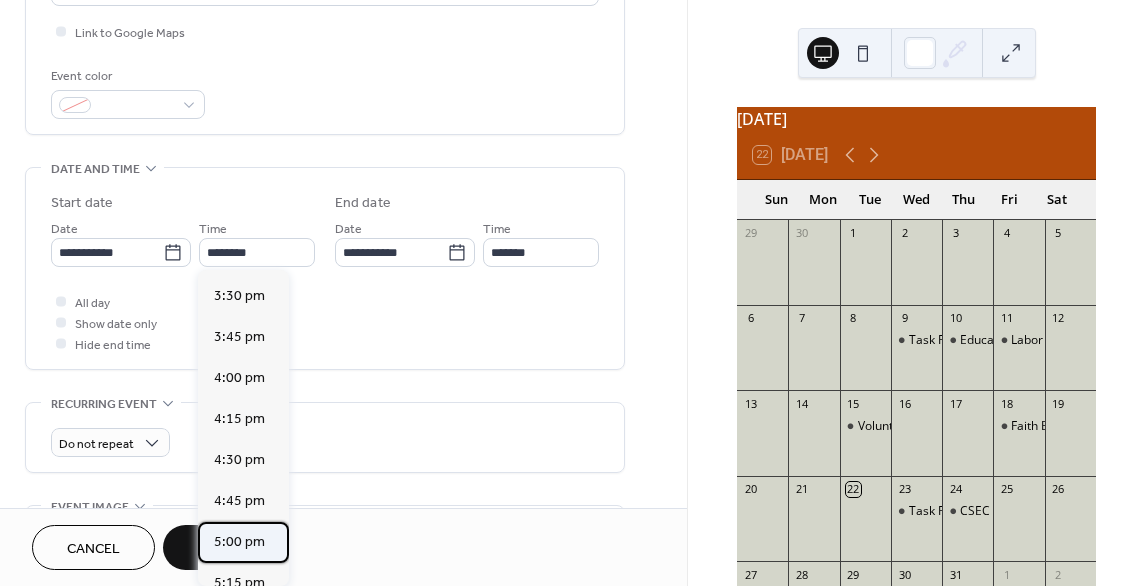 click on "5:00 pm" at bounding box center [239, 541] 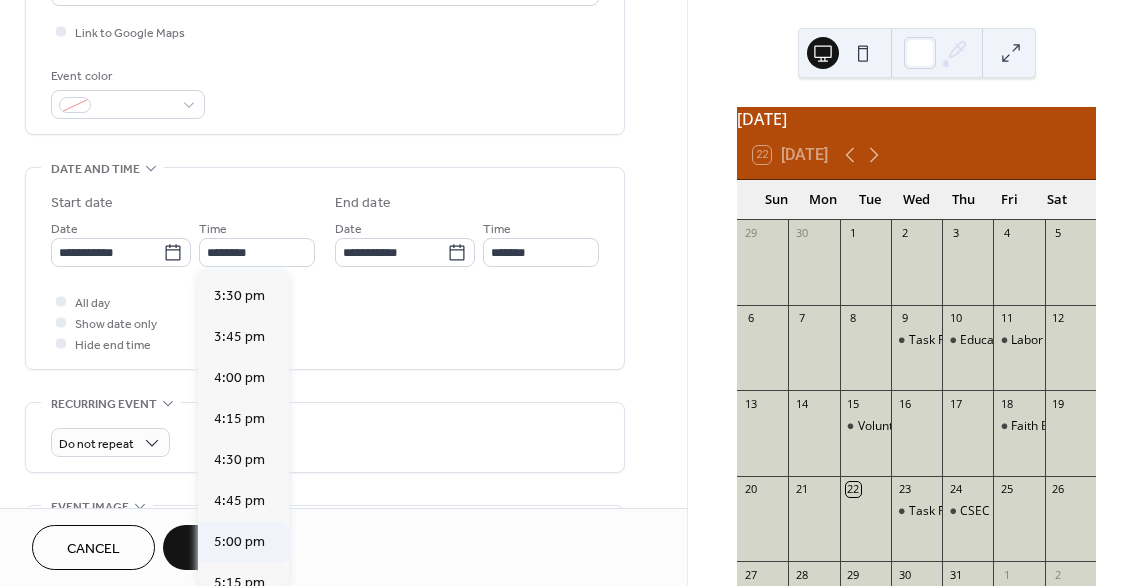 type on "*******" 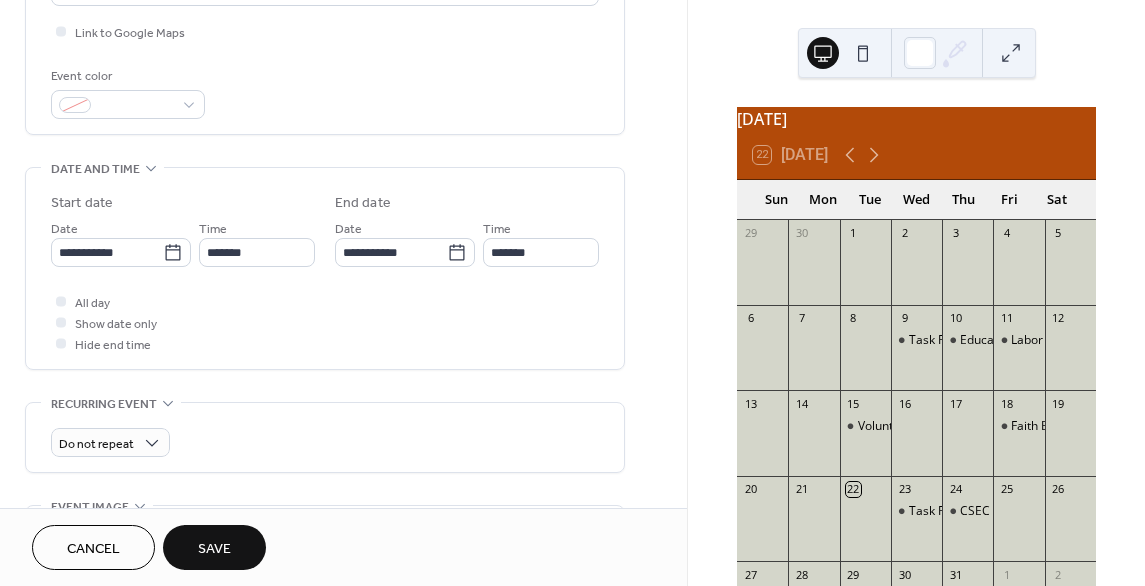 click on "**********" at bounding box center [325, 268] 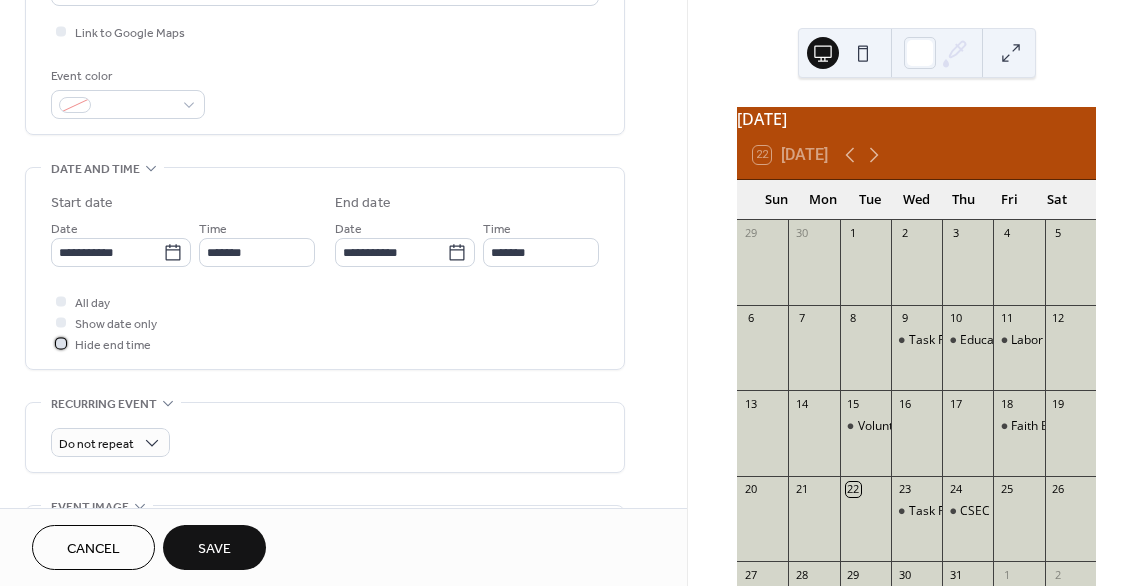 click at bounding box center (61, 343) 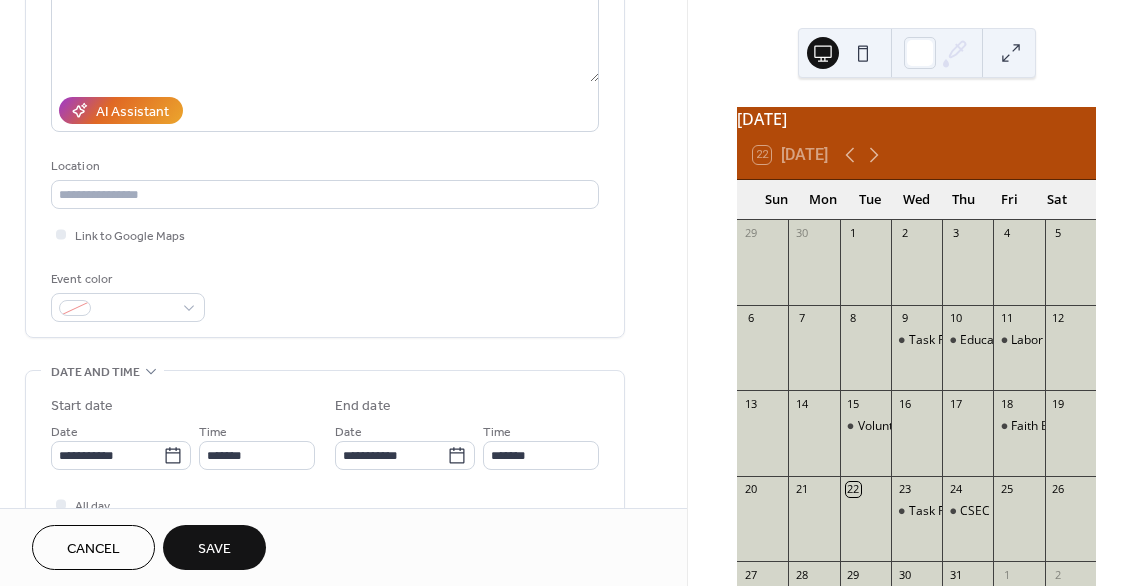 scroll, scrollTop: 0, scrollLeft: 0, axis: both 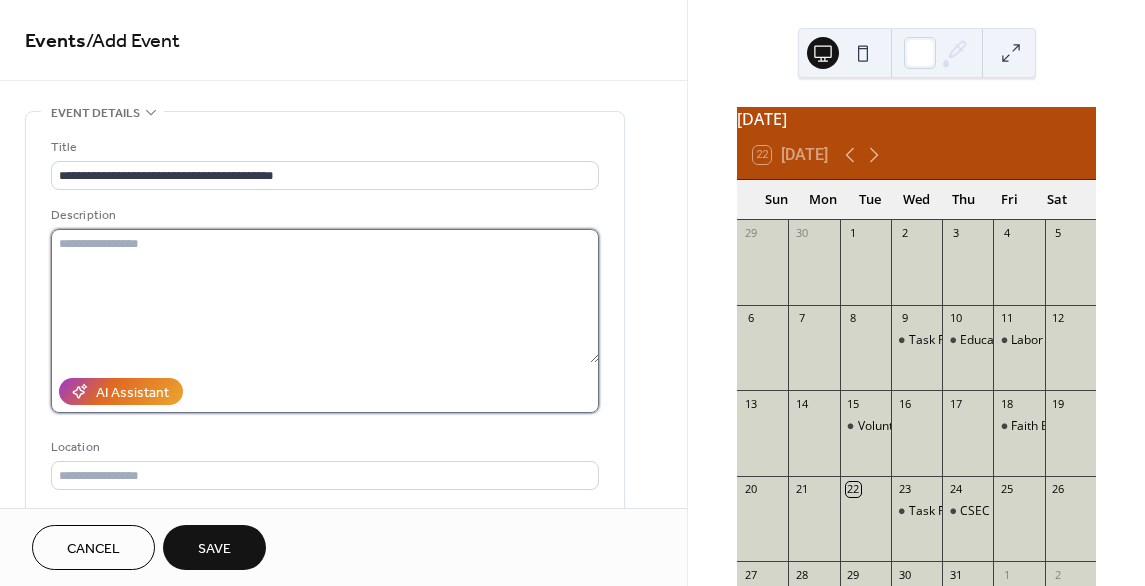 click at bounding box center [325, 296] 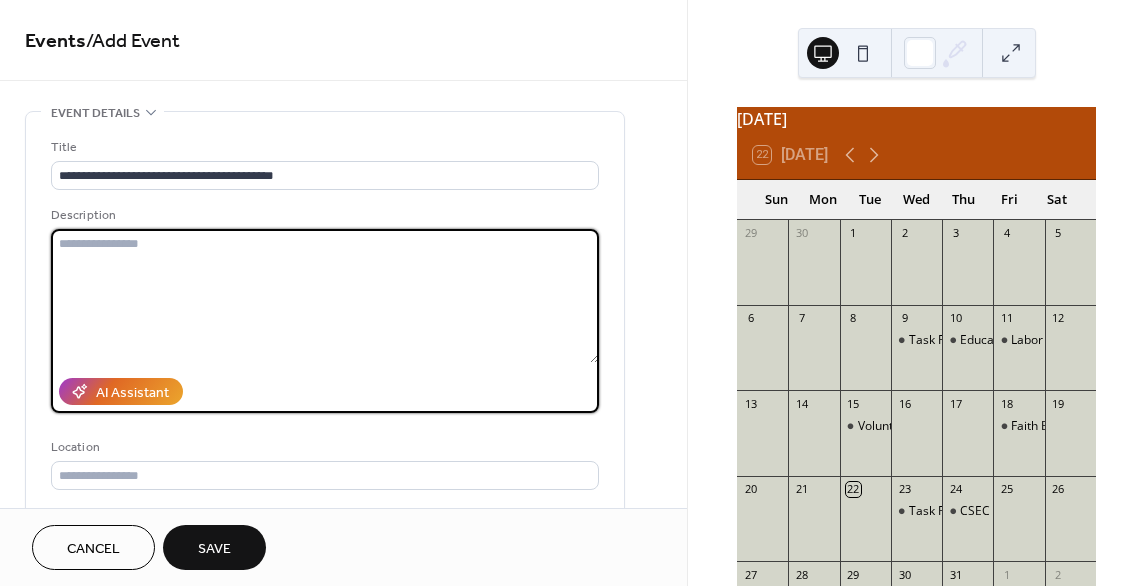 paste on "**********" 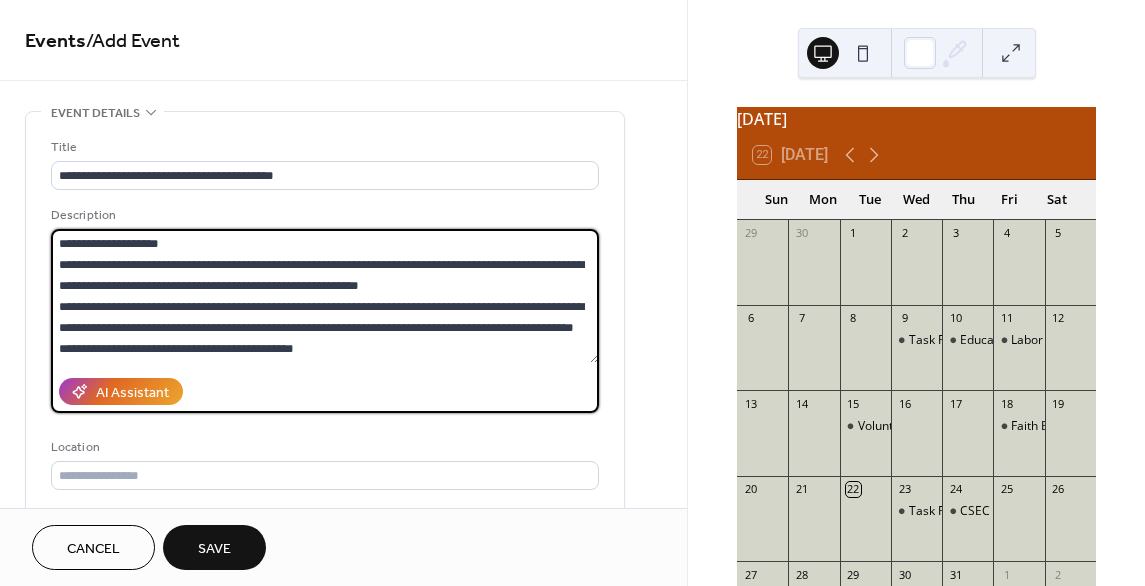 scroll, scrollTop: 18, scrollLeft: 0, axis: vertical 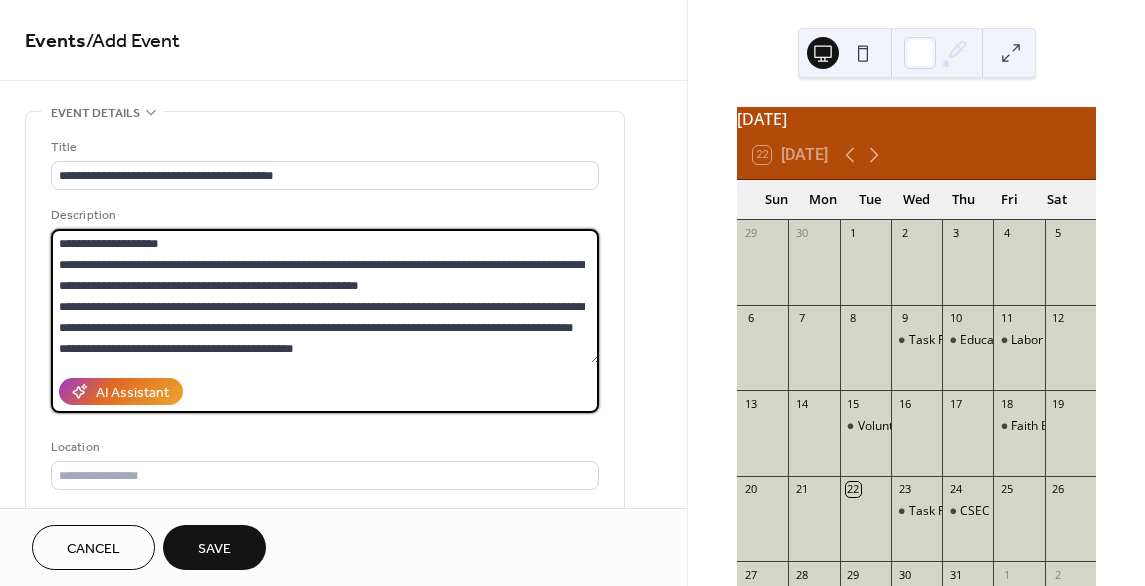 drag, startPoint x: 316, startPoint y: 348, endPoint x: 44, endPoint y: 348, distance: 272 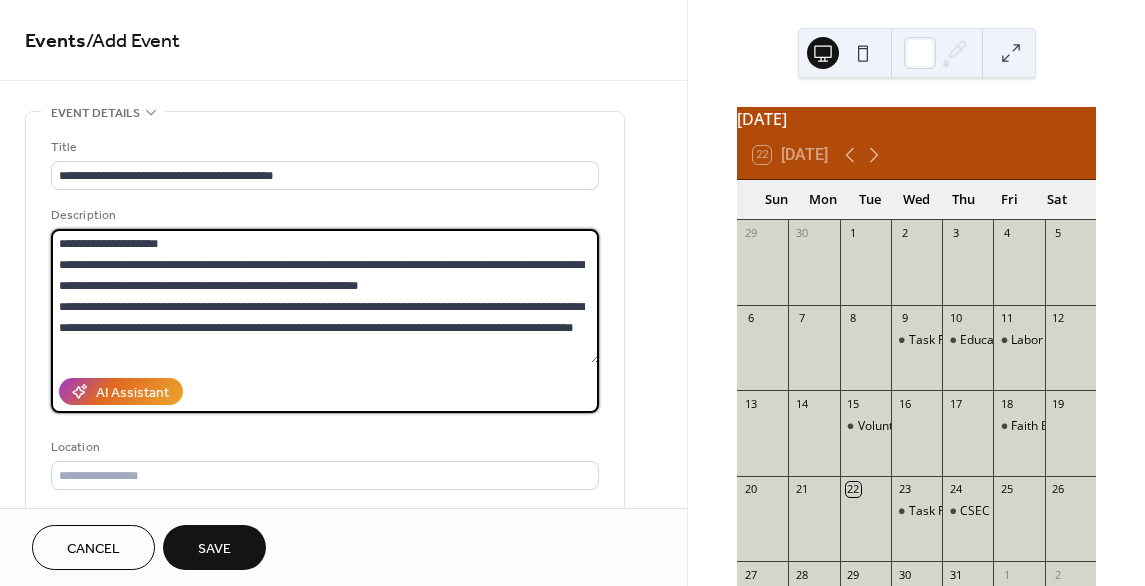 scroll, scrollTop: 0, scrollLeft: 0, axis: both 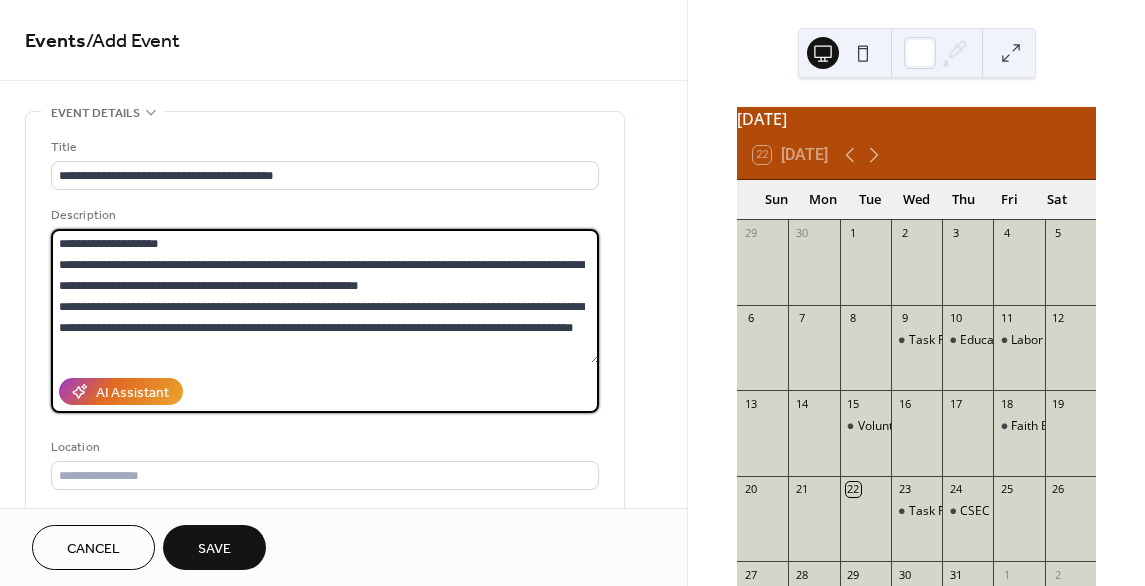 type on "**********" 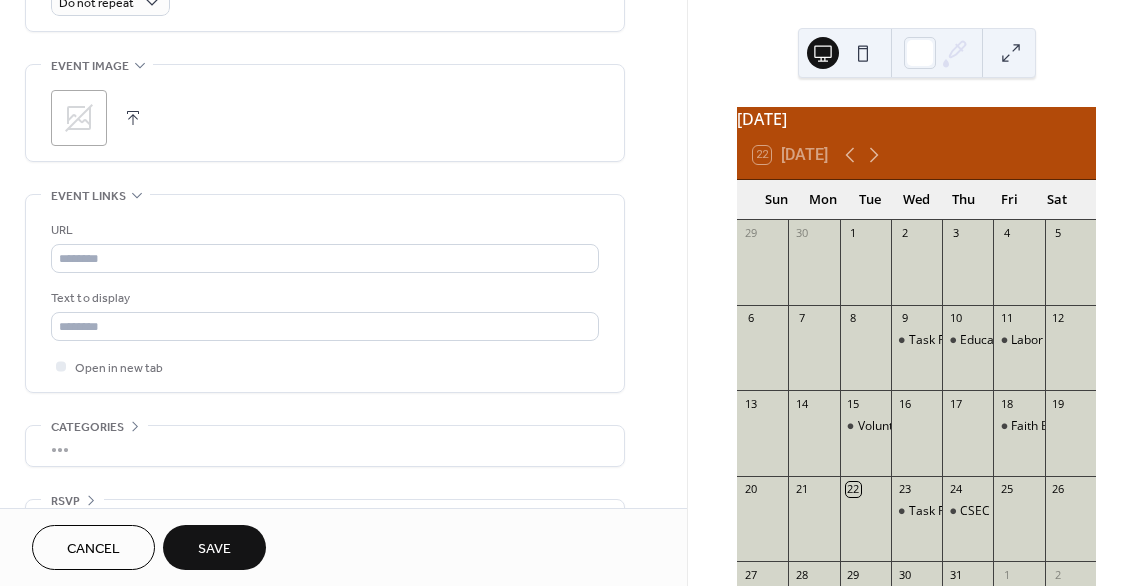 scroll, scrollTop: 928, scrollLeft: 0, axis: vertical 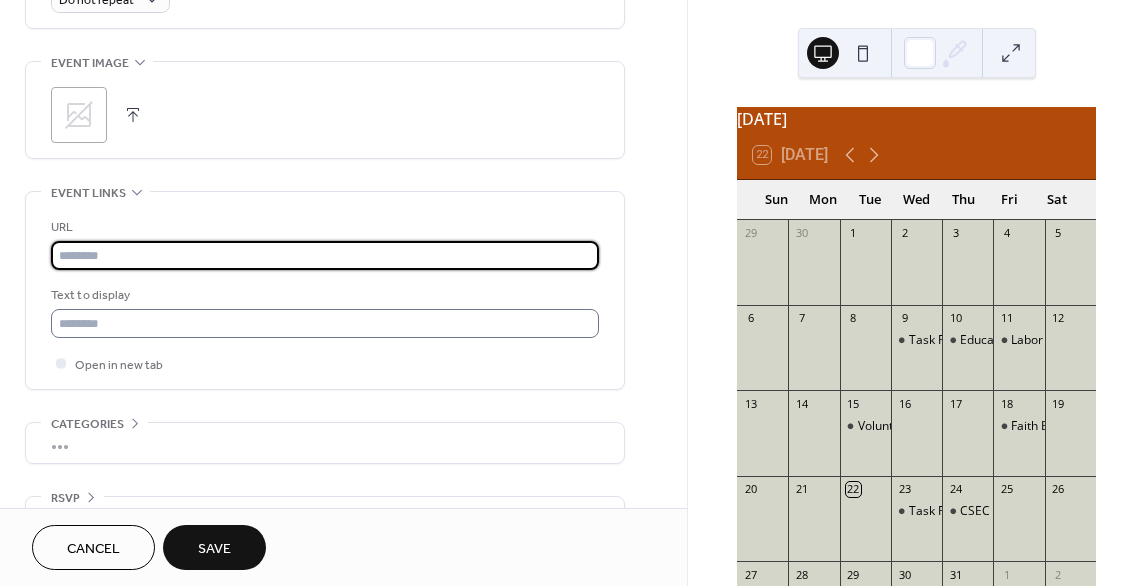 click at bounding box center [325, 255] 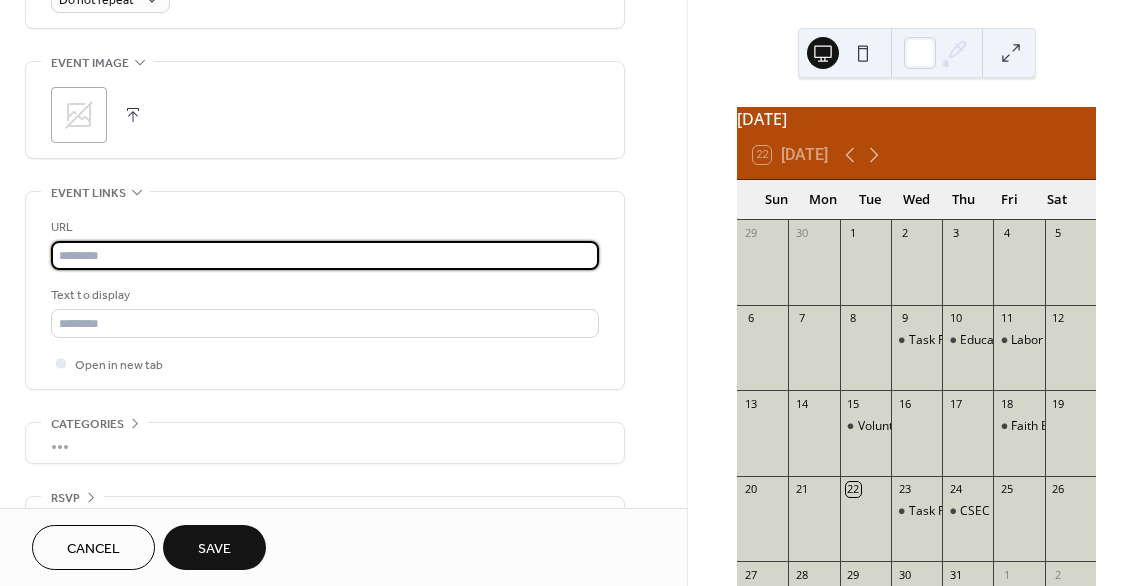 click at bounding box center [325, 255] 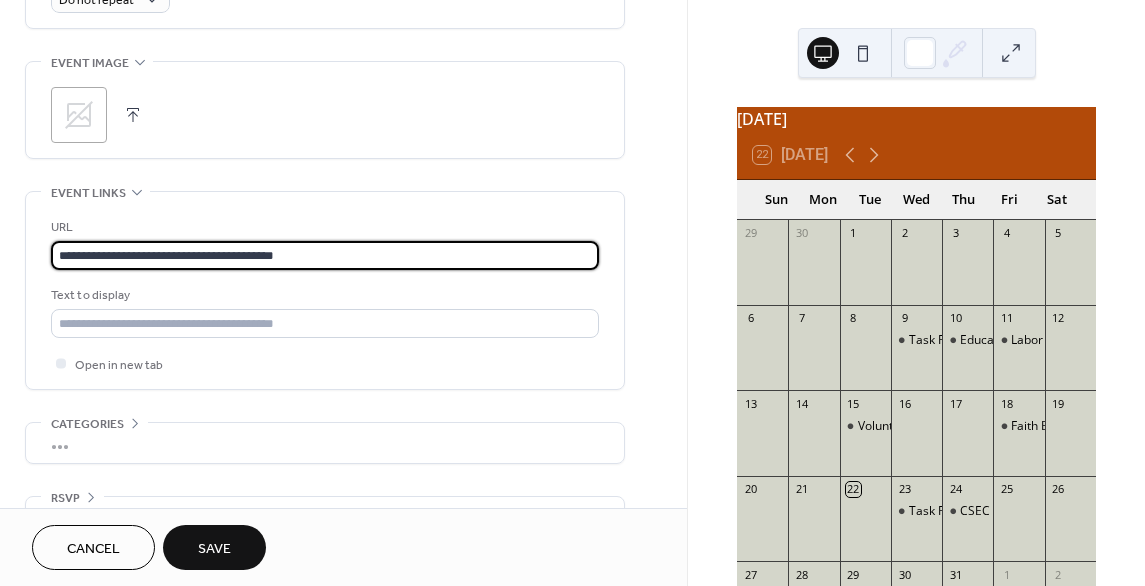 type on "**********" 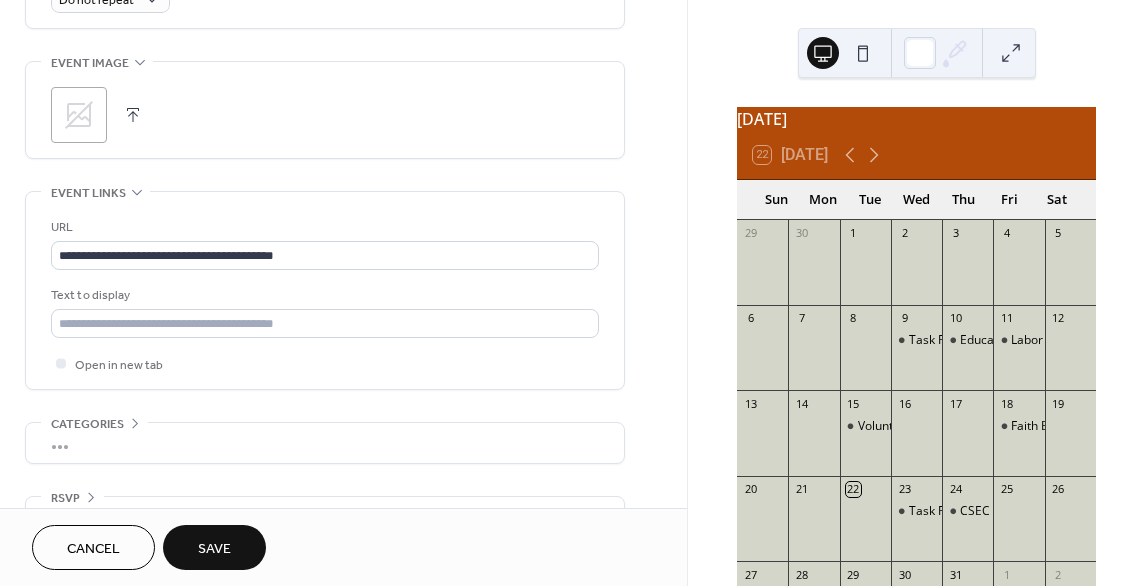 click on "Text to display" at bounding box center (325, 311) 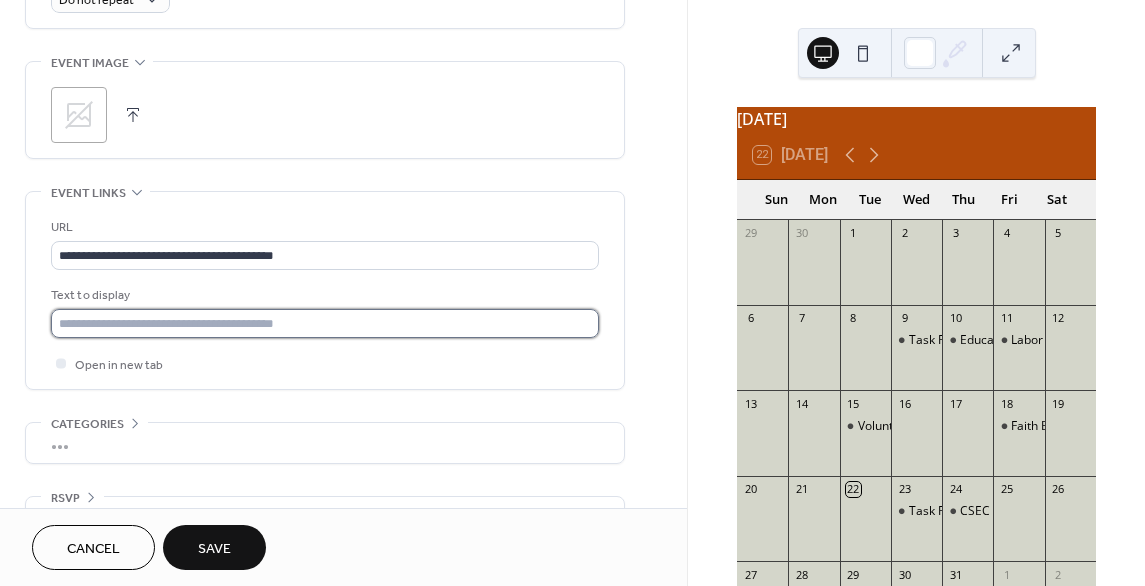 click at bounding box center (325, 323) 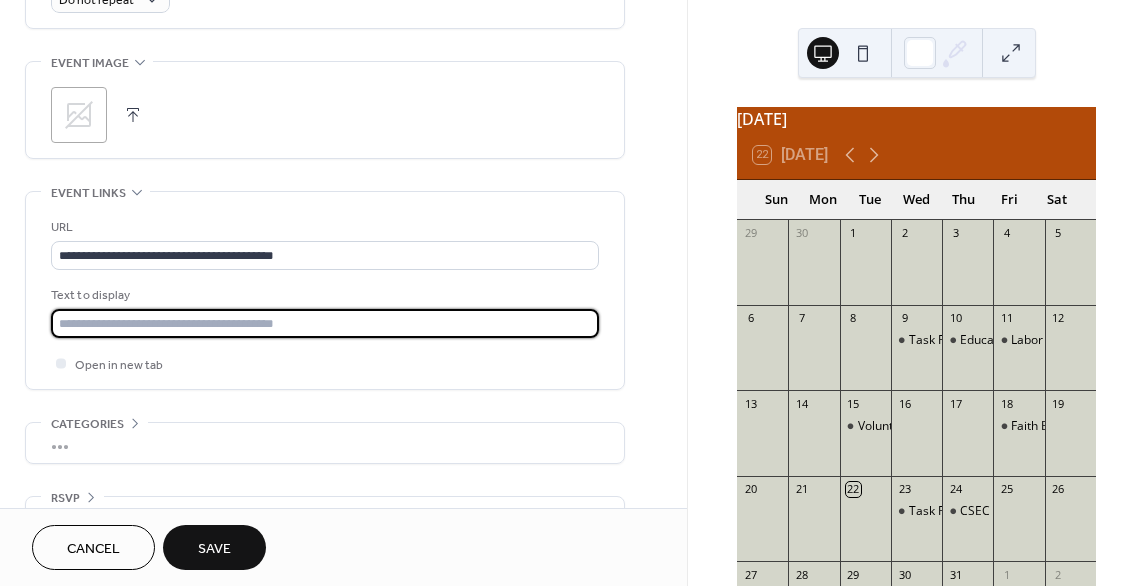 type on "**********" 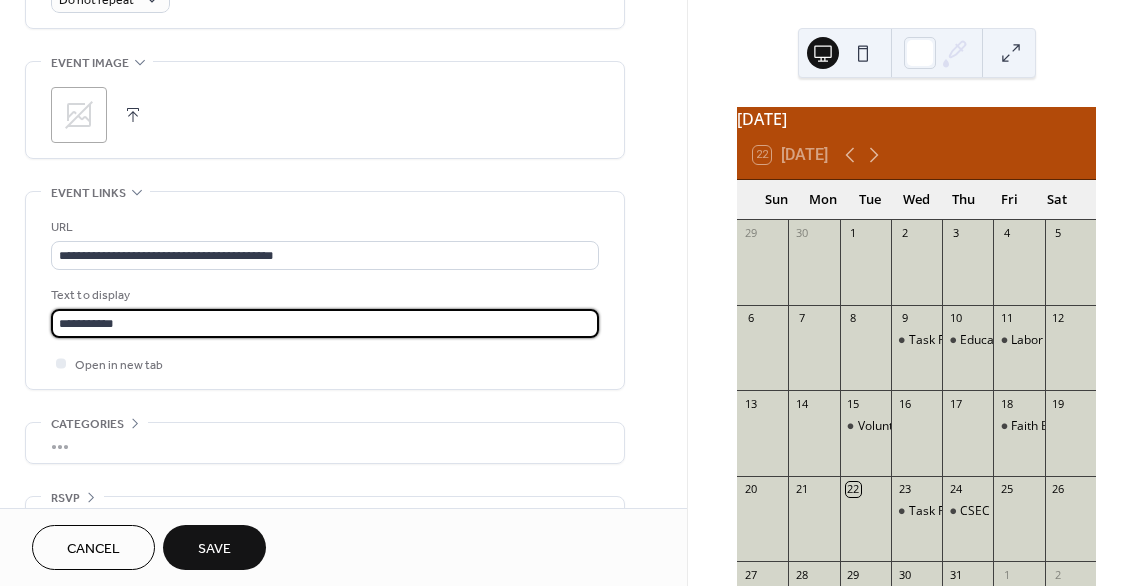 scroll, scrollTop: 972, scrollLeft: 0, axis: vertical 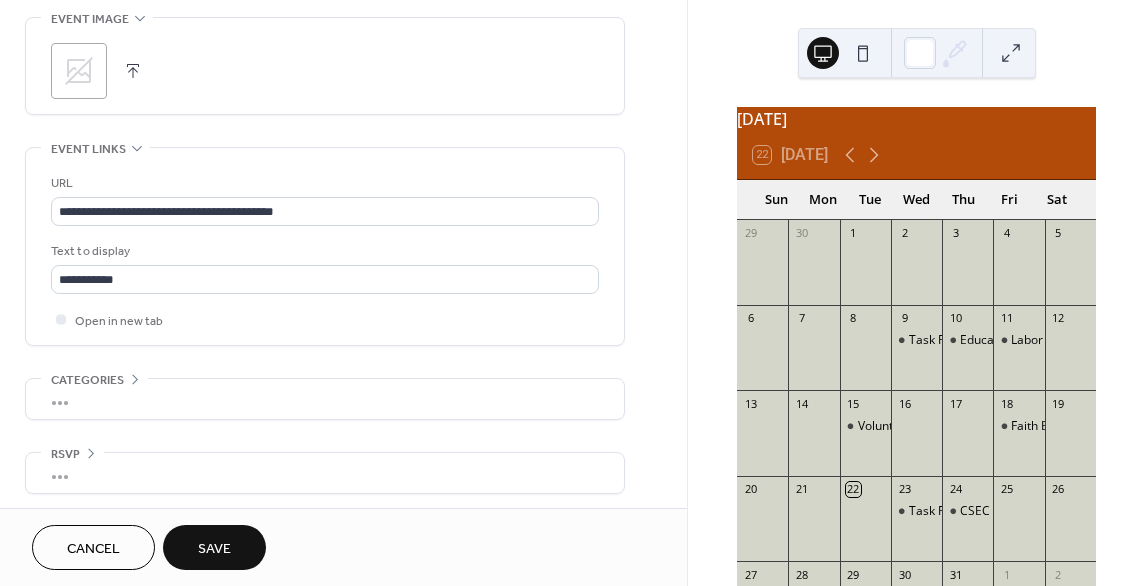 click on "Save" at bounding box center [214, 549] 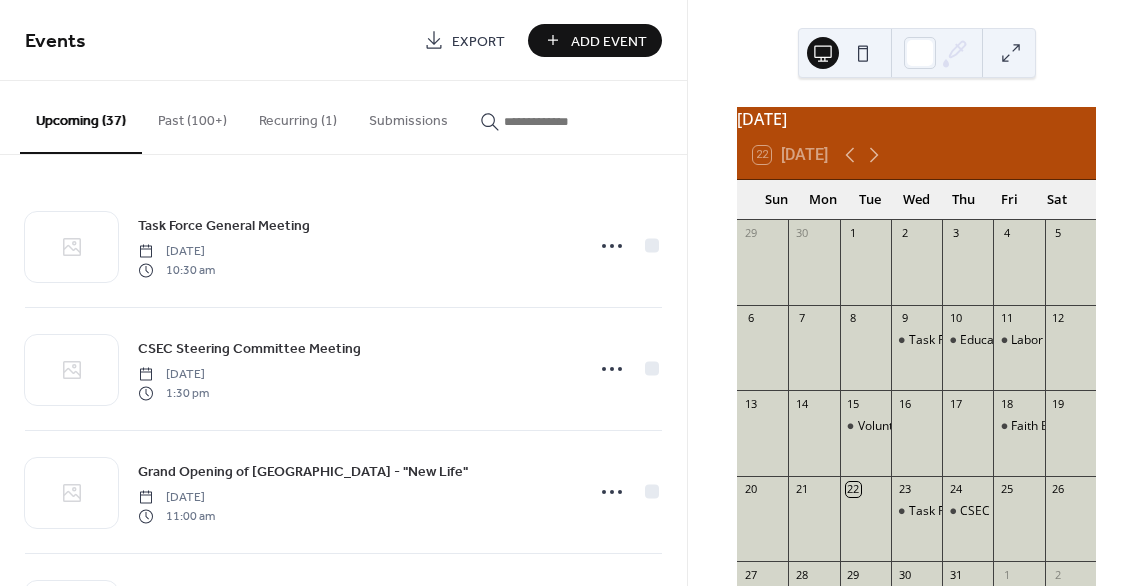click on "Add Event" at bounding box center (609, 41) 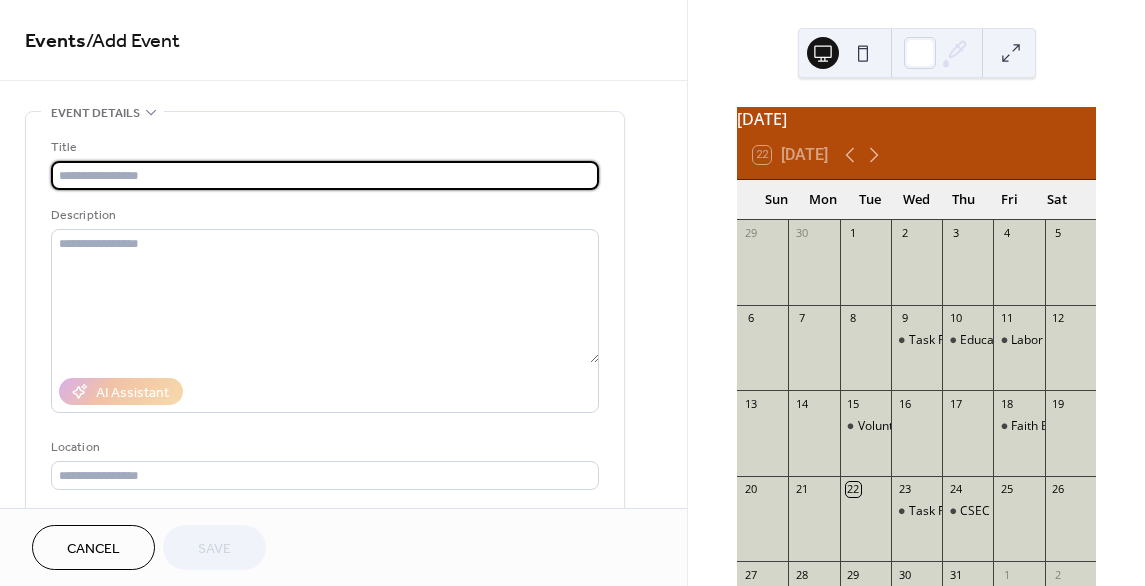 paste on "**********" 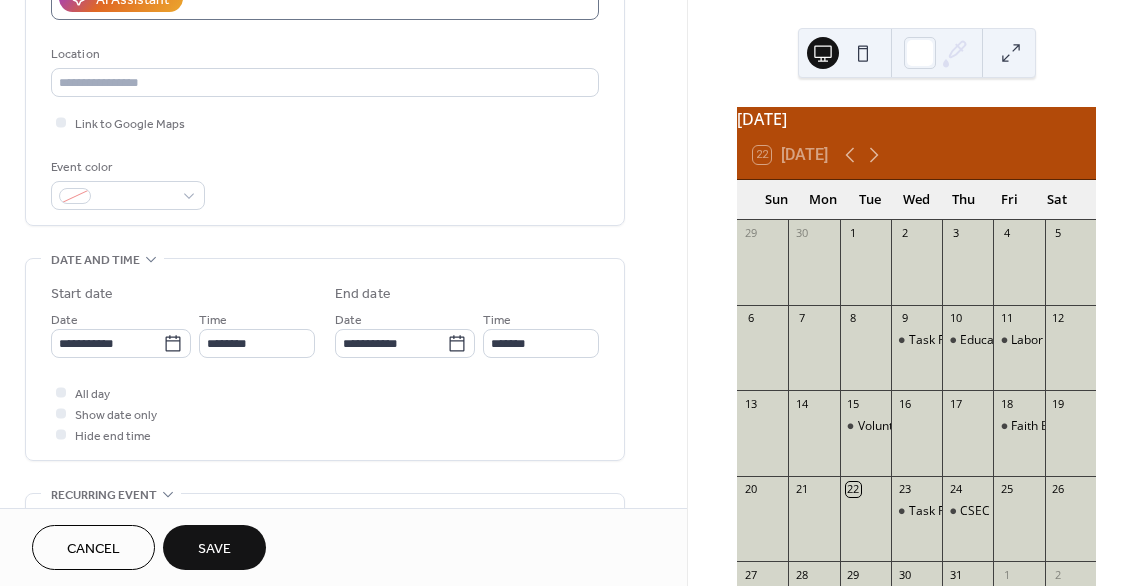 scroll, scrollTop: 411, scrollLeft: 0, axis: vertical 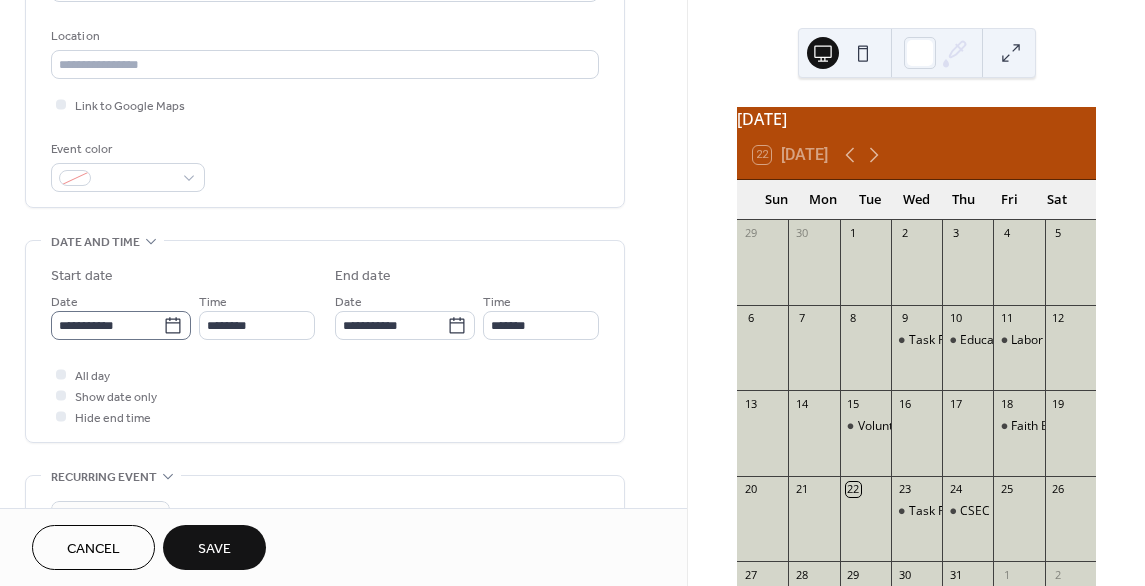 type on "**********" 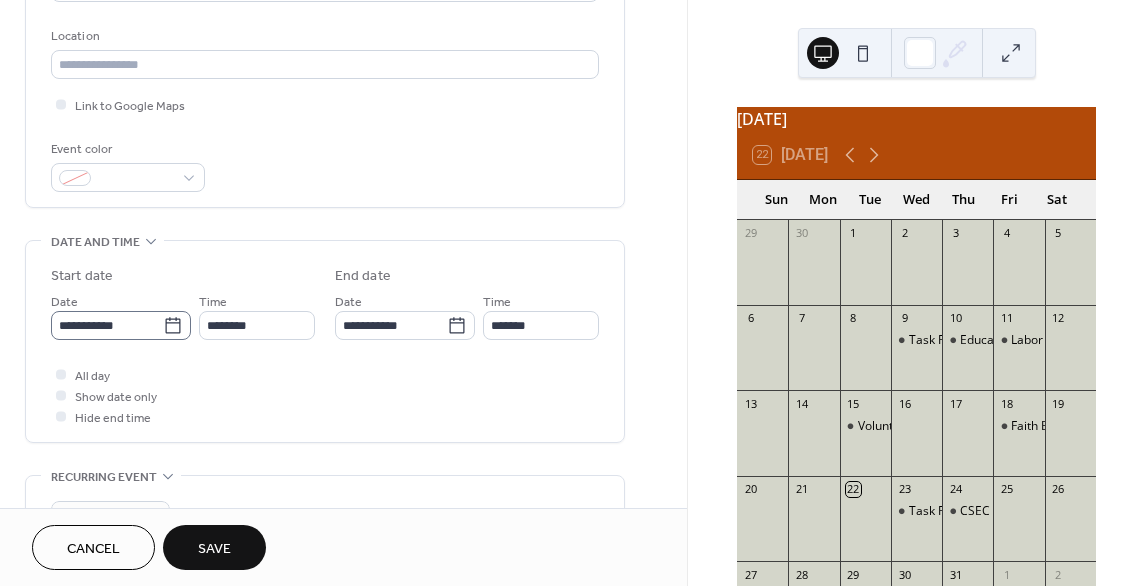 click 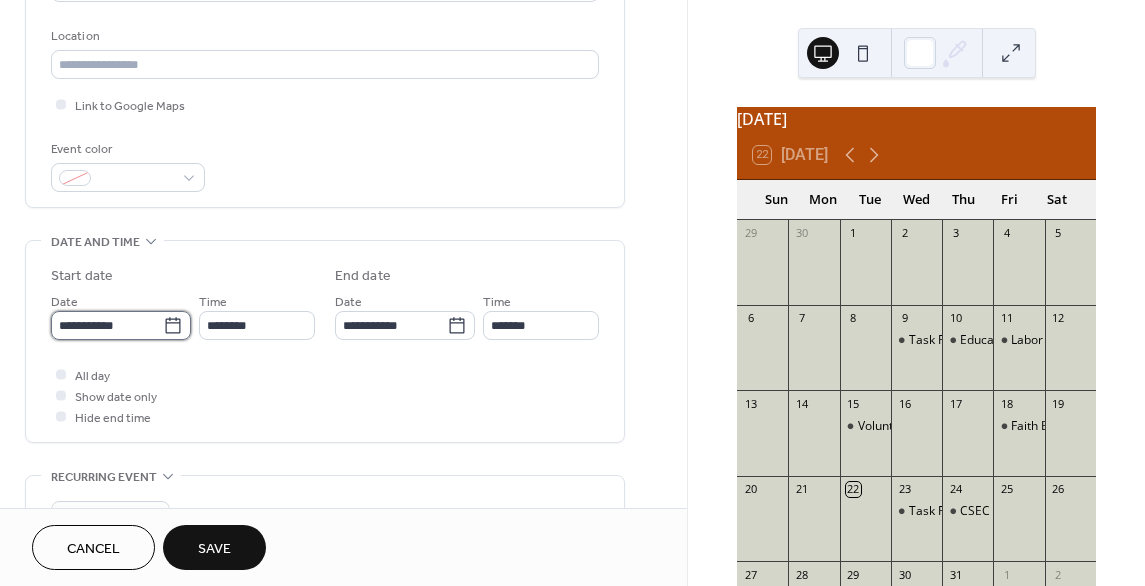 click on "**********" at bounding box center [107, 325] 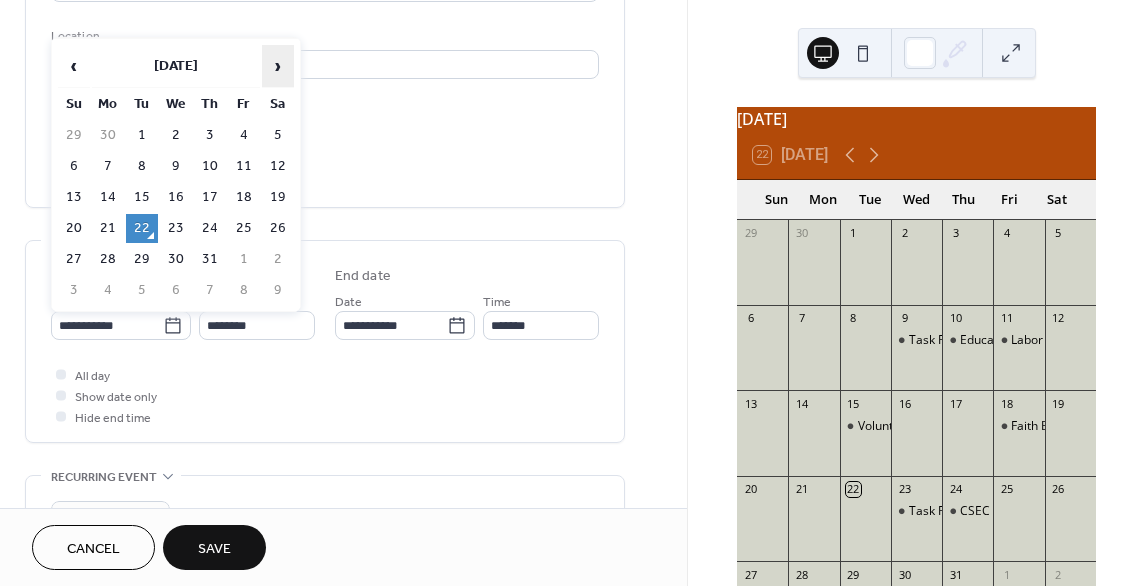 click on "›" at bounding box center (278, 66) 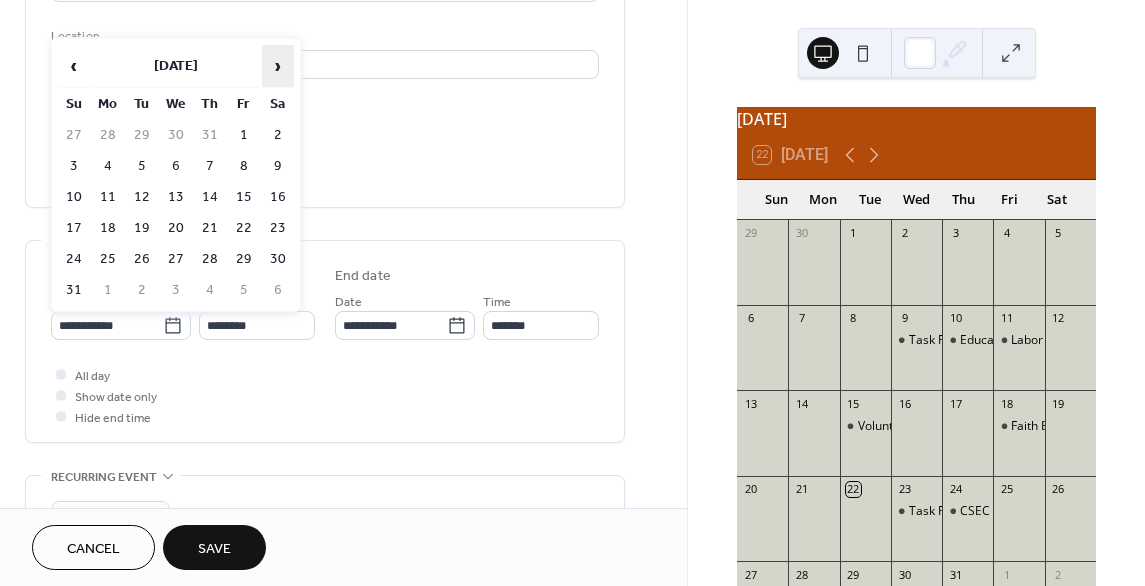 click on "›" at bounding box center (278, 66) 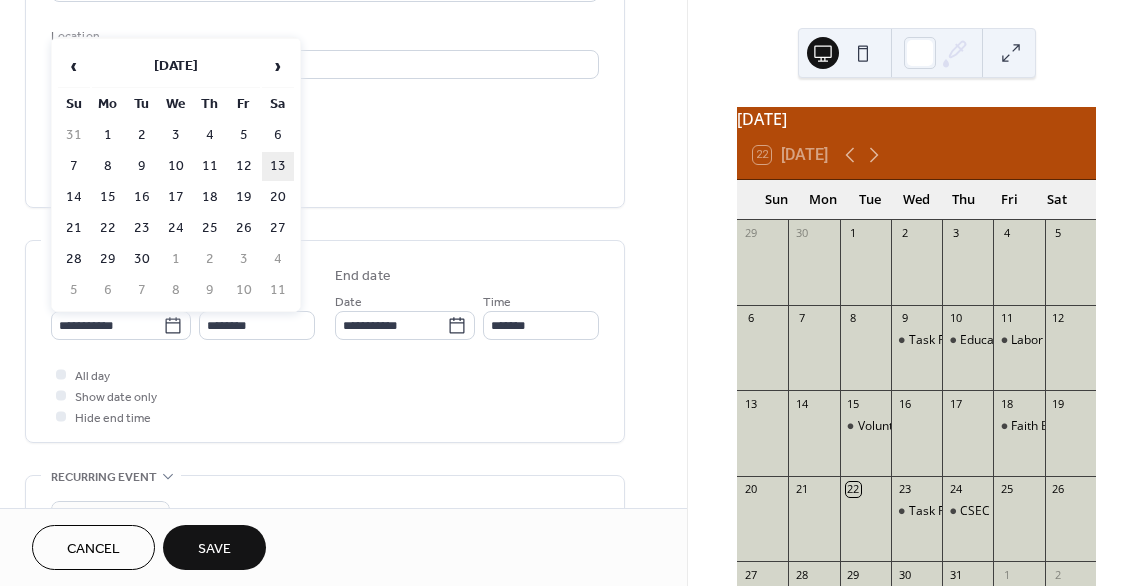 click on "13" at bounding box center (278, 166) 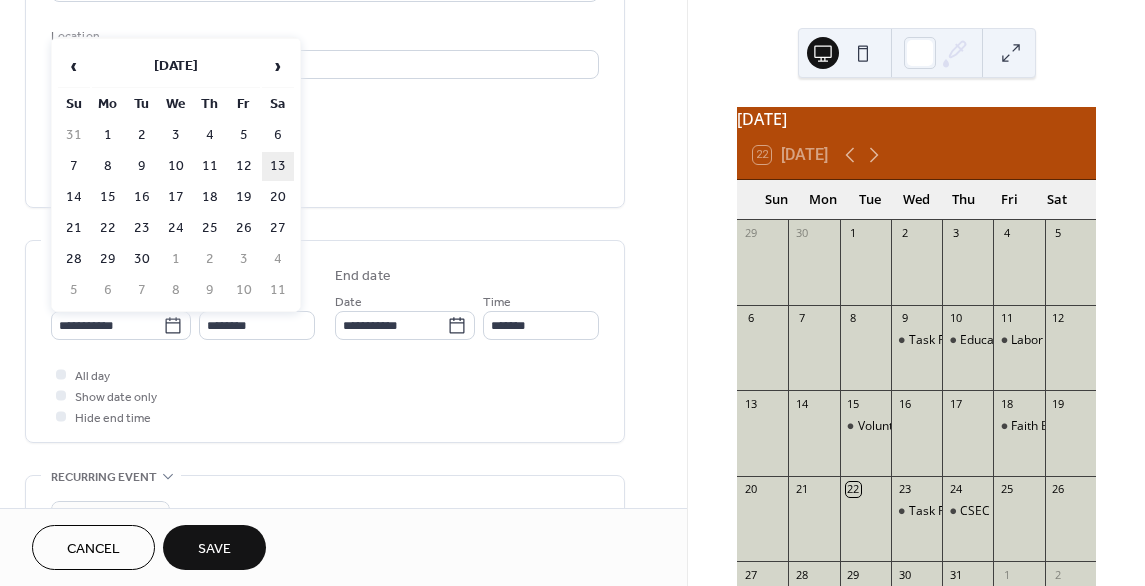 type on "**********" 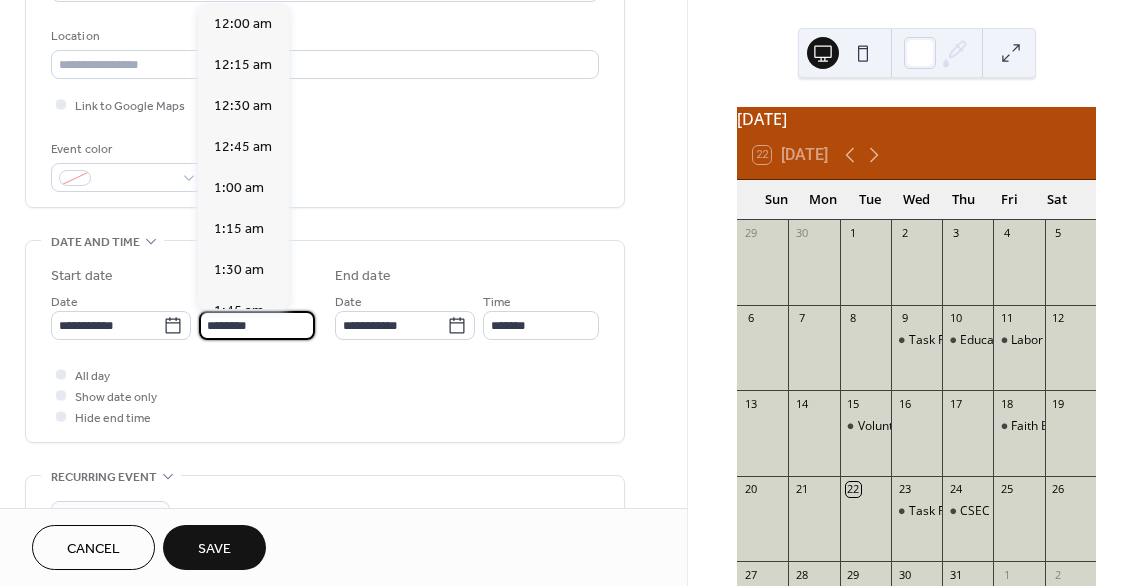 click on "********" at bounding box center [257, 325] 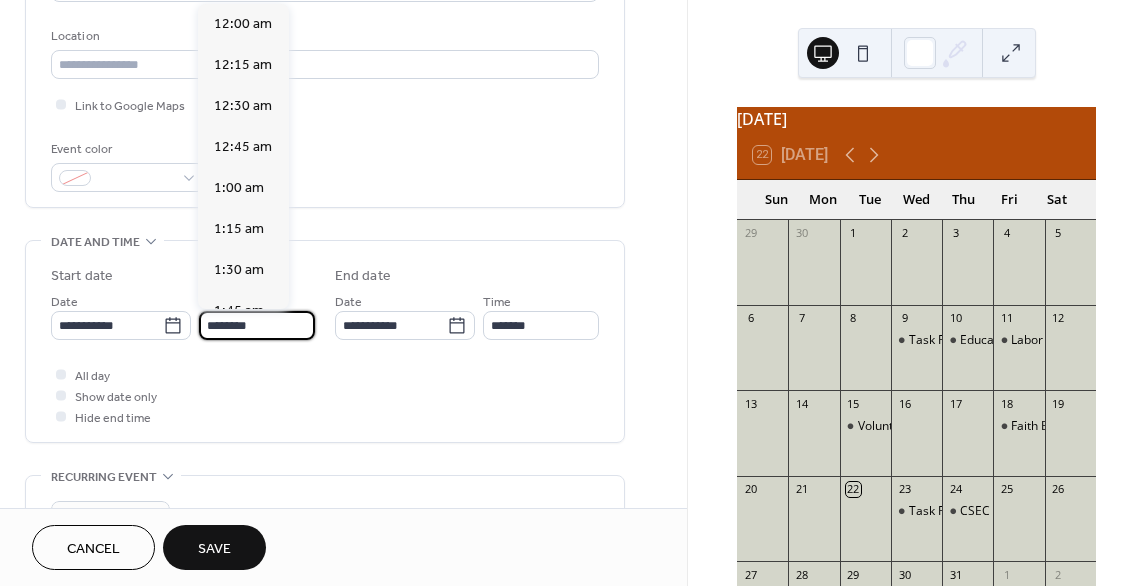 scroll, scrollTop: 1968, scrollLeft: 0, axis: vertical 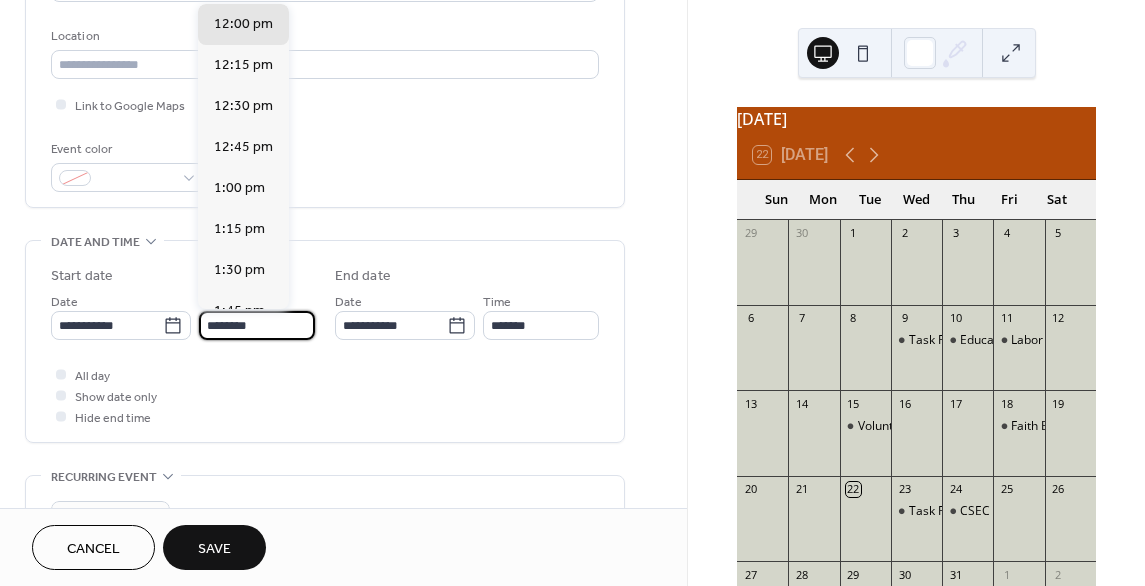 click on "********" at bounding box center [257, 325] 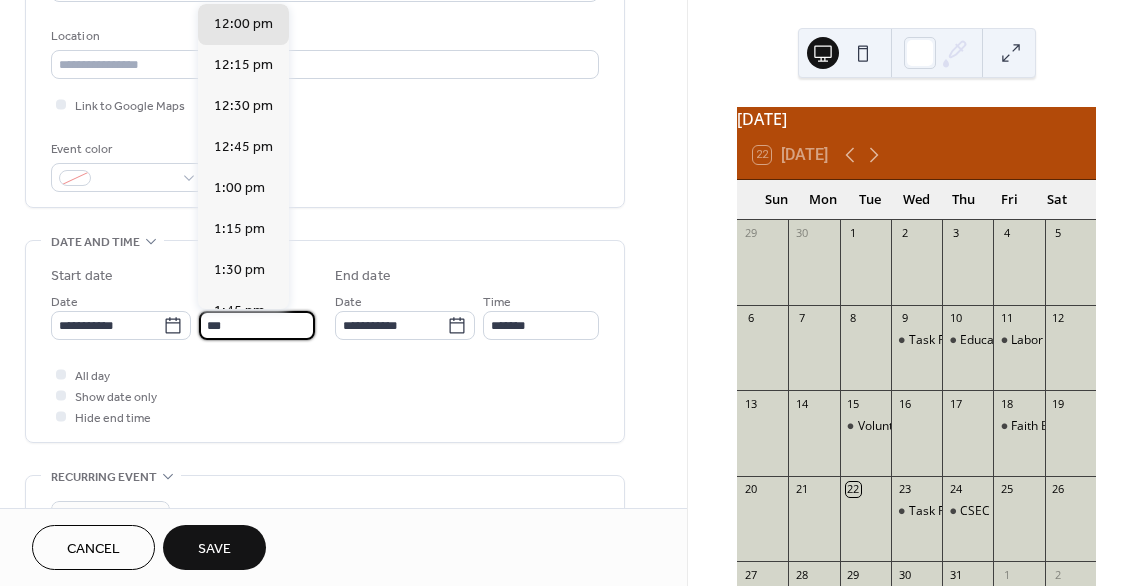 scroll, scrollTop: 0, scrollLeft: 0, axis: both 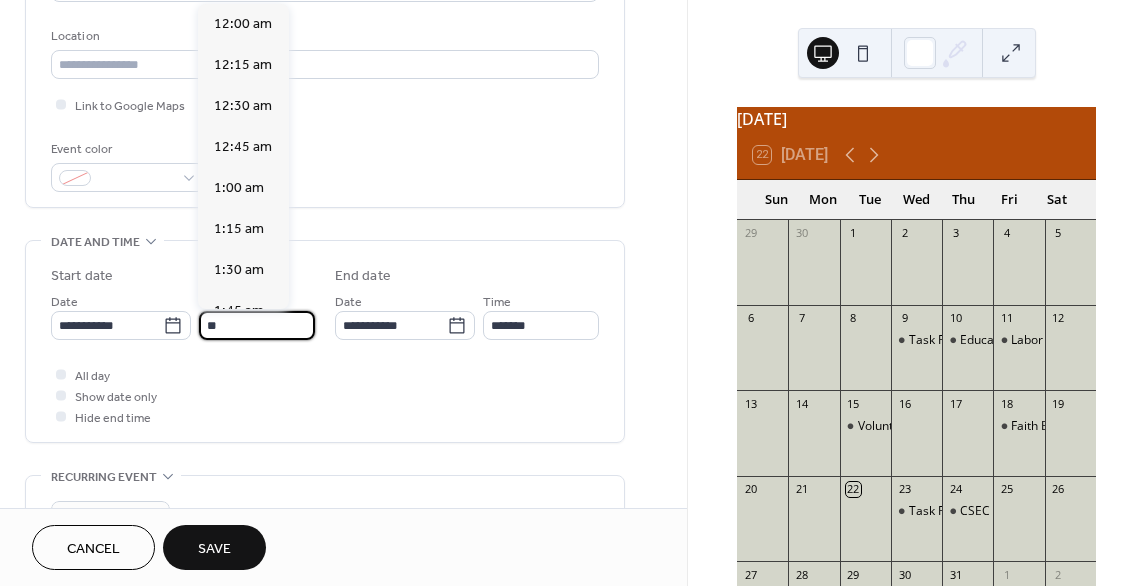 type on "*" 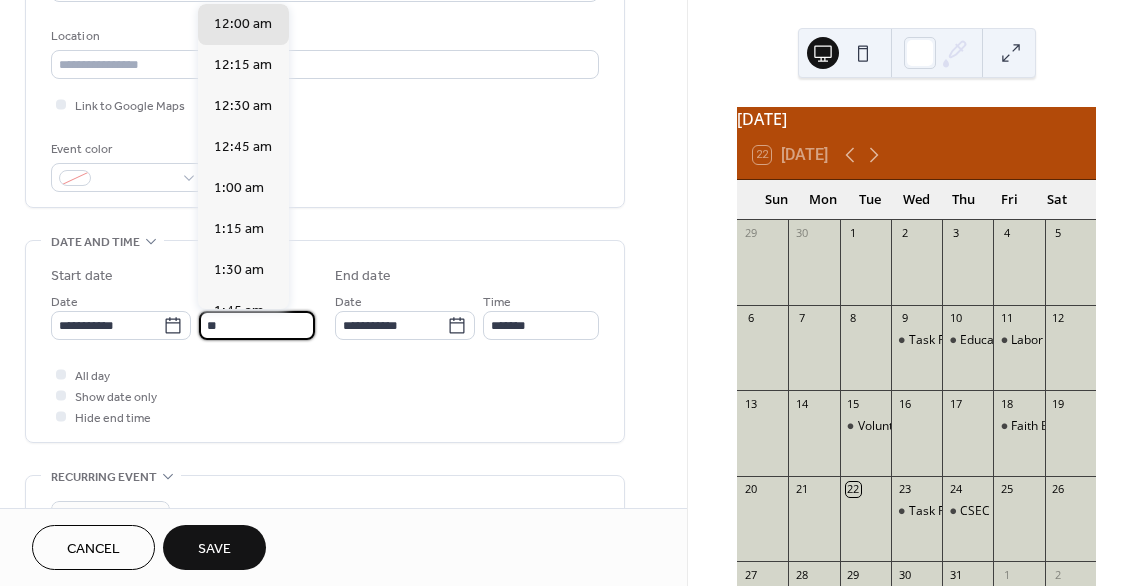 scroll, scrollTop: 1640, scrollLeft: 0, axis: vertical 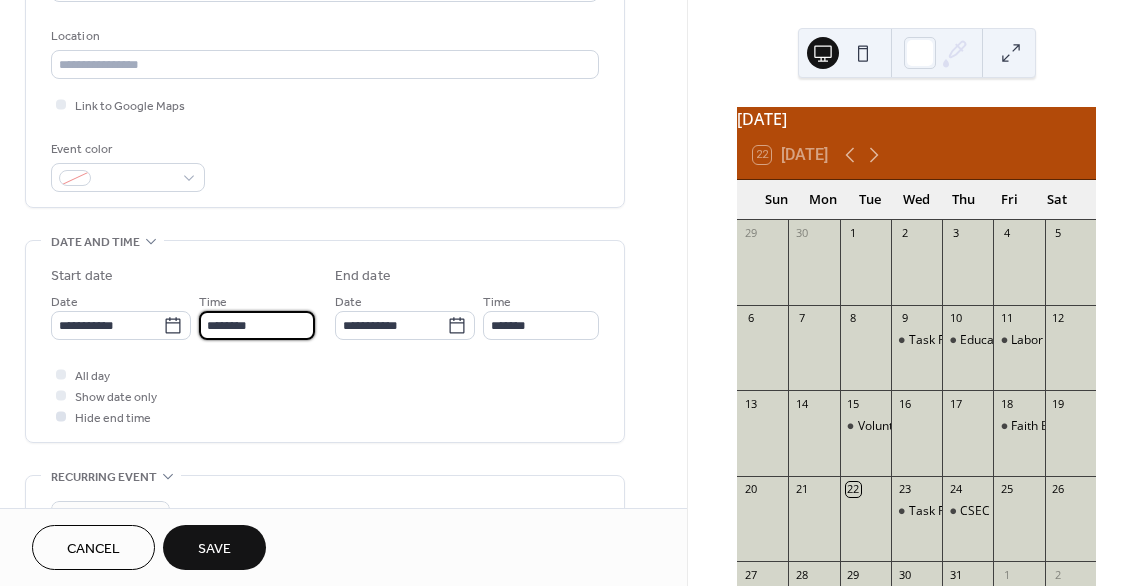 type on "********" 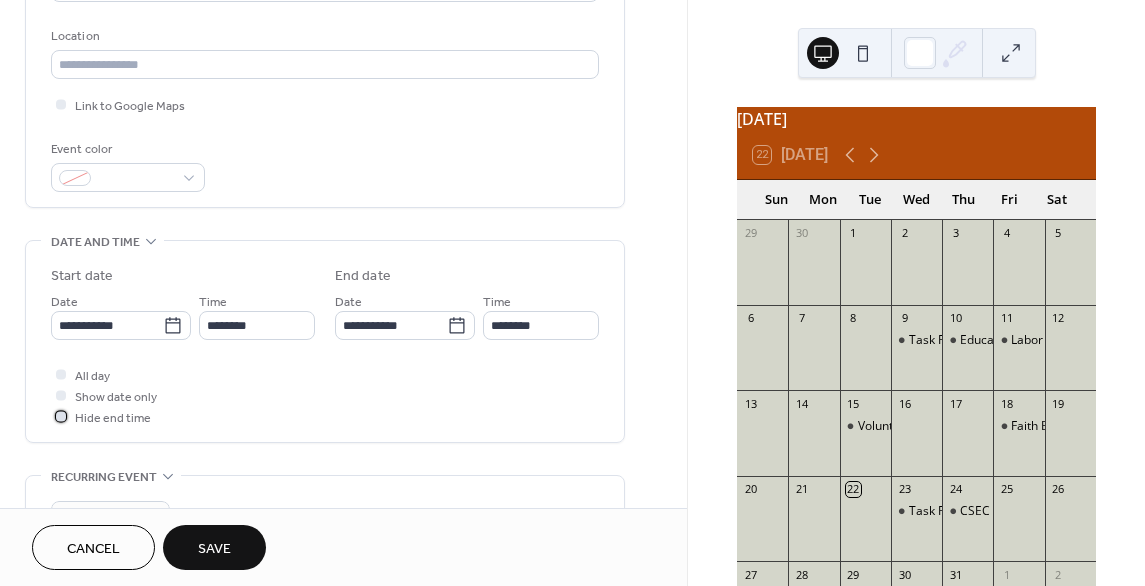 type on "********" 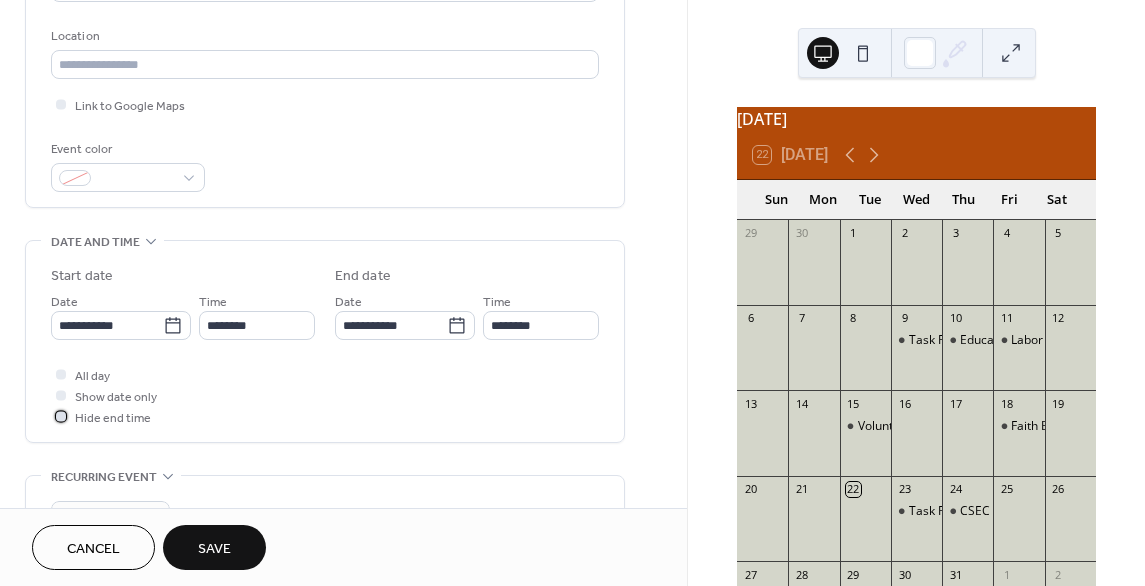 click on "Hide end time" at bounding box center [113, 418] 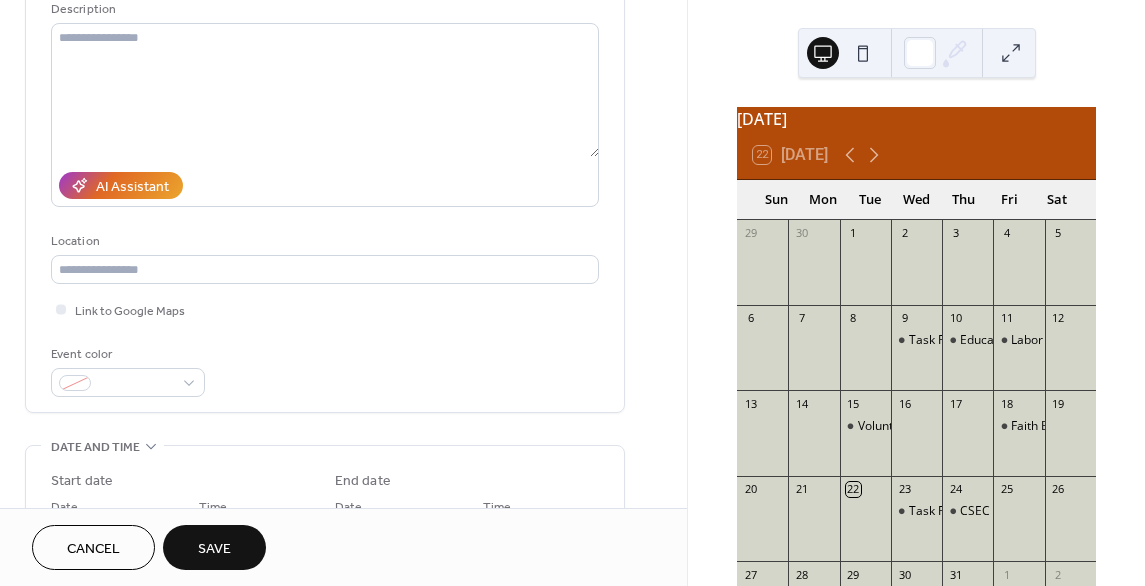 scroll, scrollTop: 200, scrollLeft: 0, axis: vertical 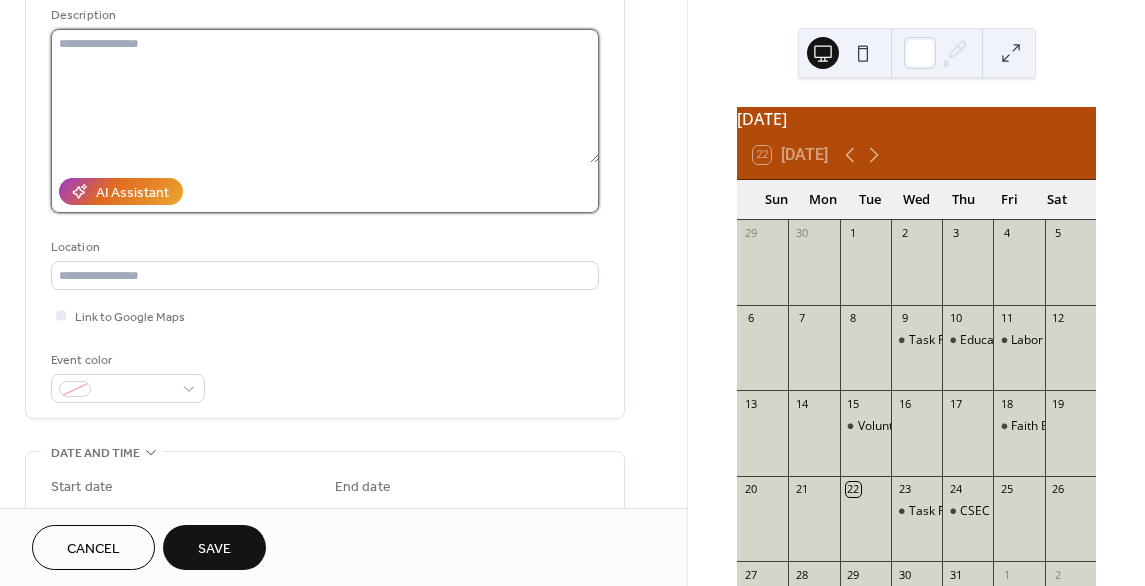 click at bounding box center (325, 96) 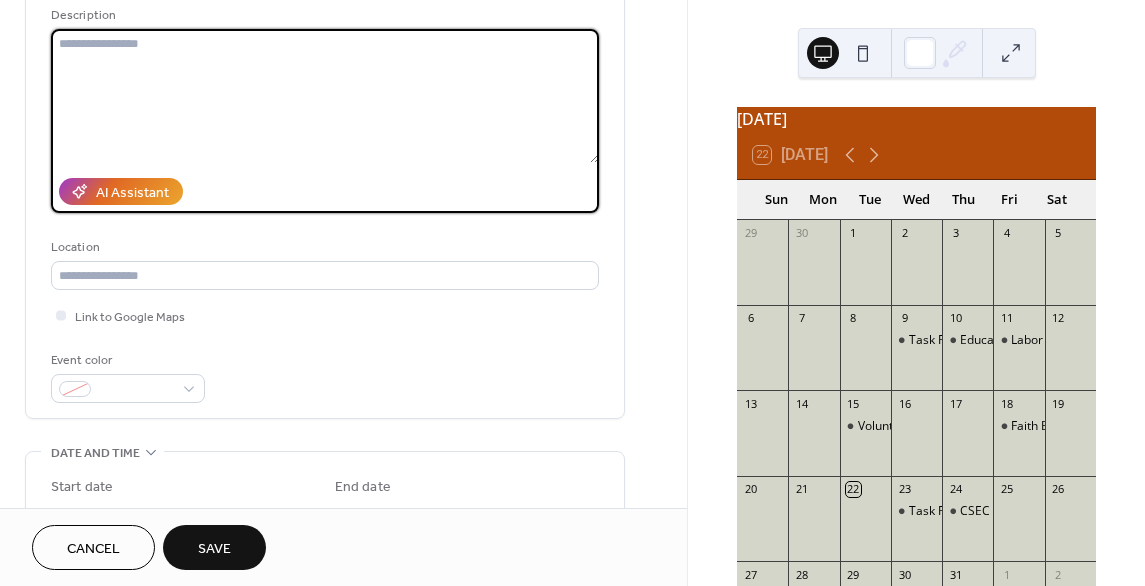 paste on "**********" 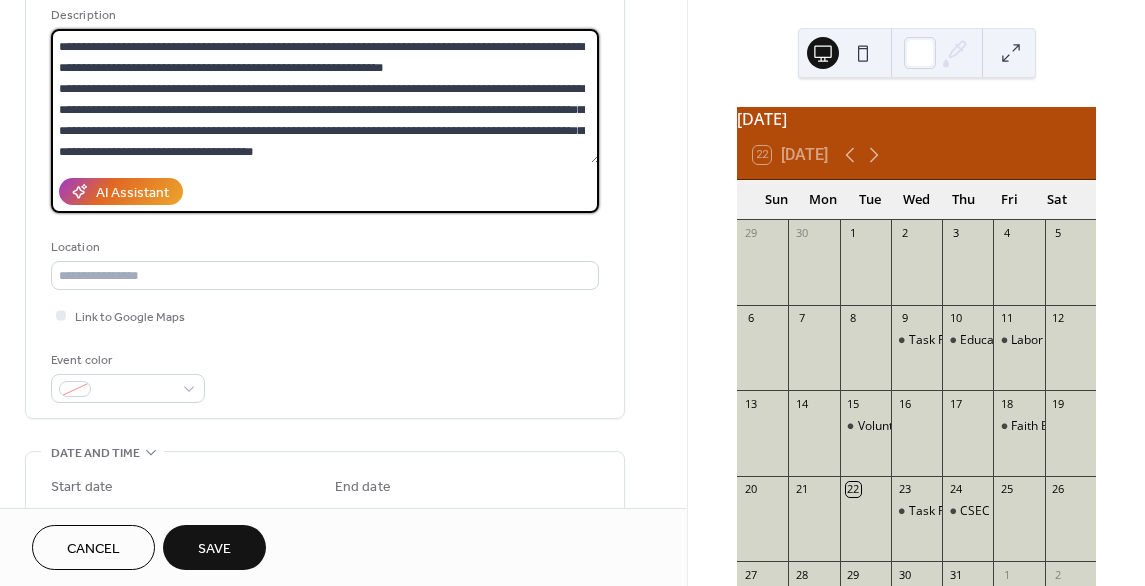 scroll, scrollTop: 20, scrollLeft: 0, axis: vertical 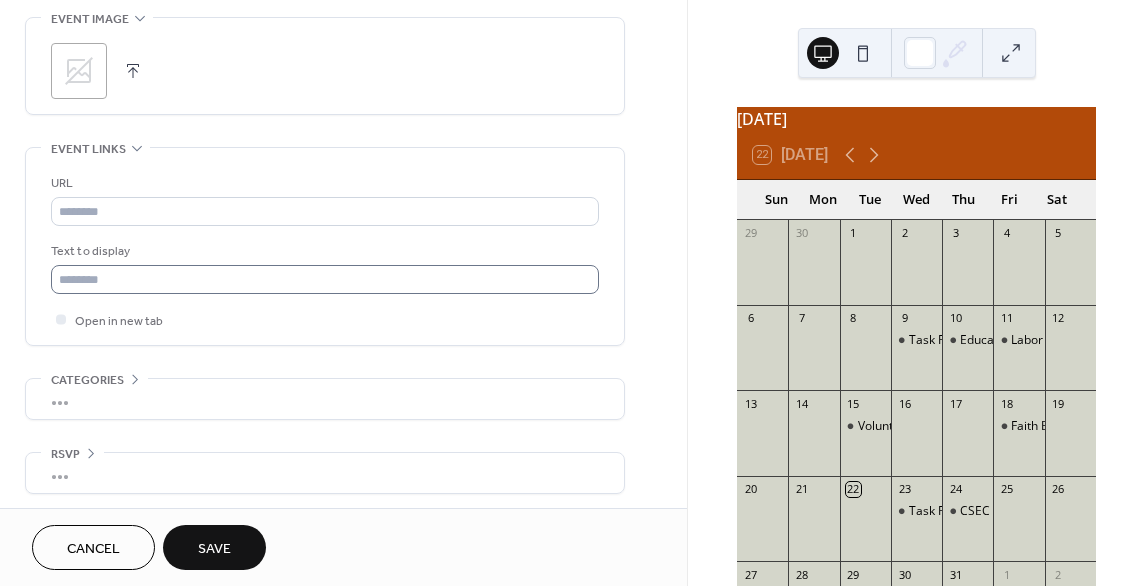 type on "**********" 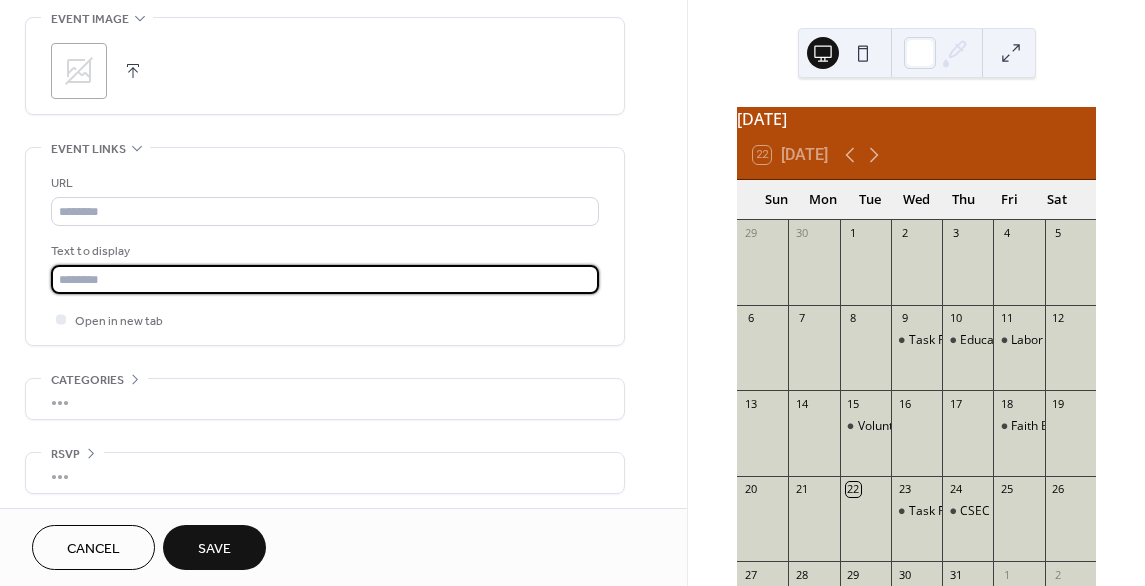 click at bounding box center [325, 279] 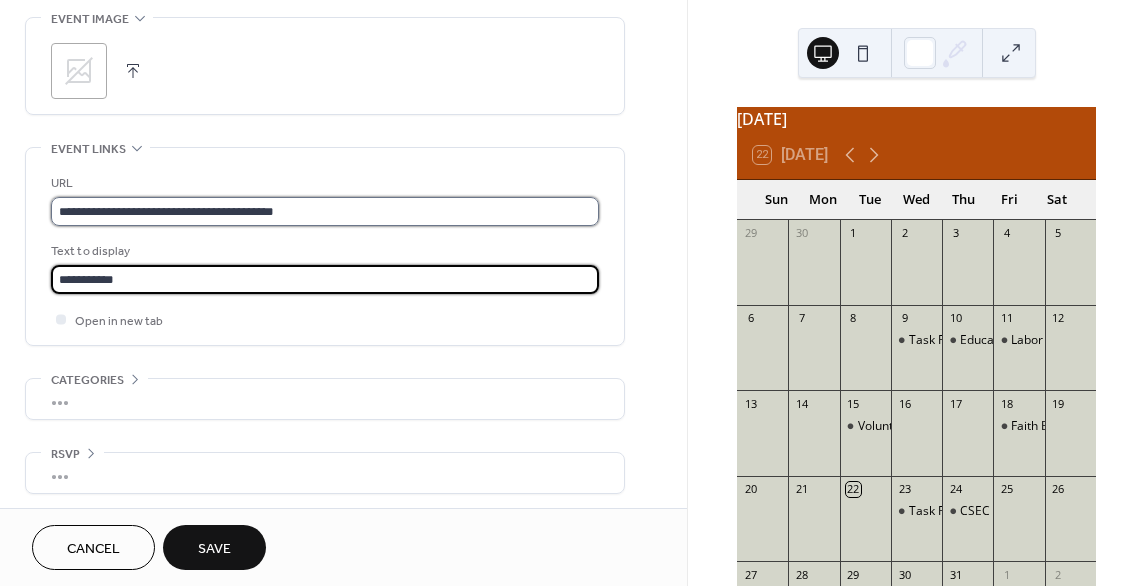 click on "**********" at bounding box center [325, 211] 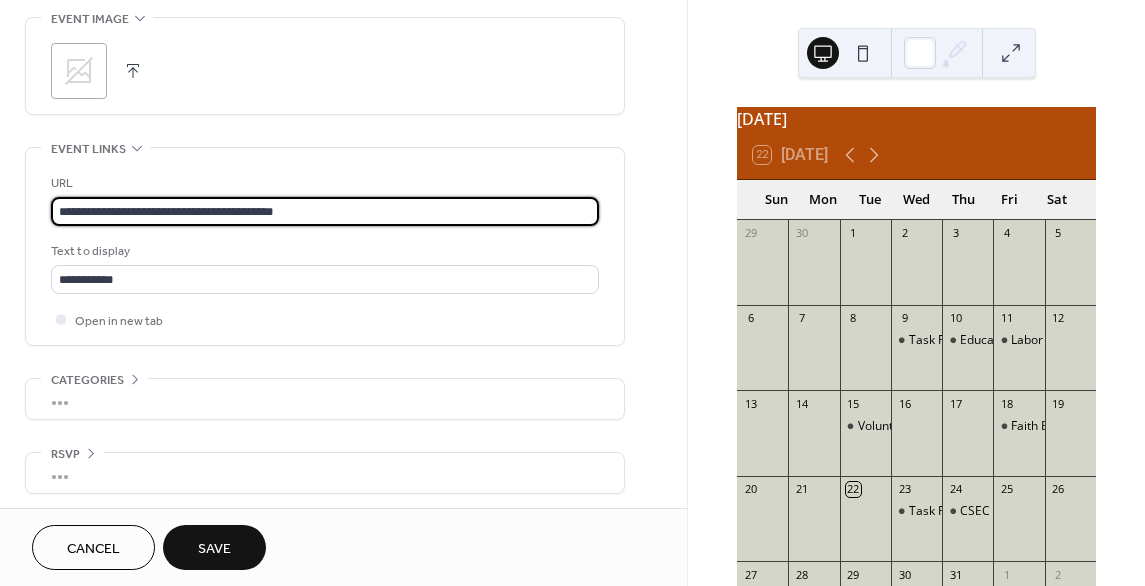 click on "**********" at bounding box center (325, 211) 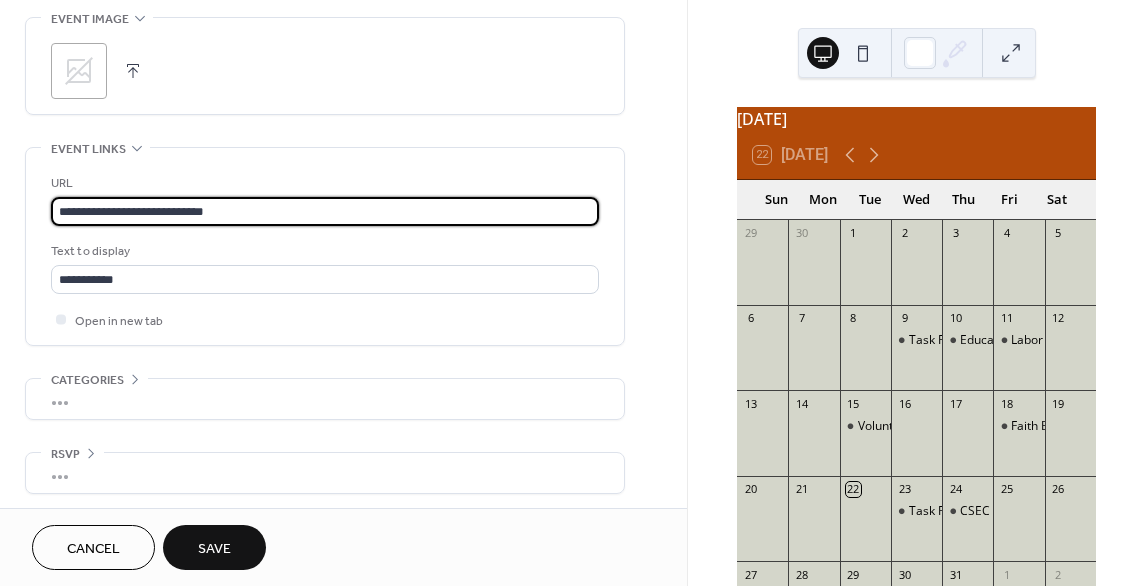 type on "**********" 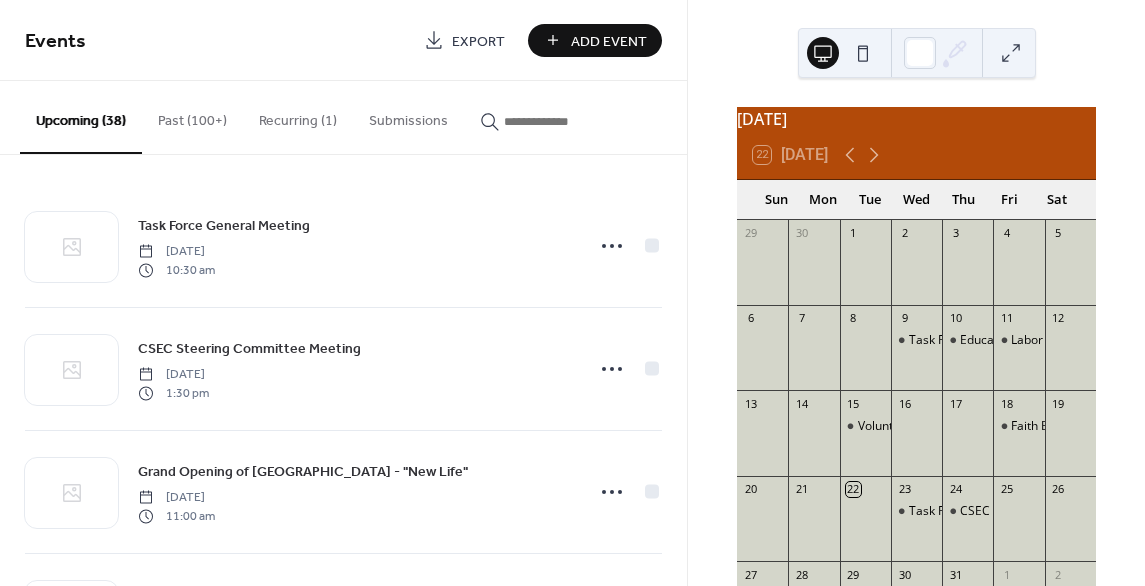 scroll, scrollTop: 0, scrollLeft: 0, axis: both 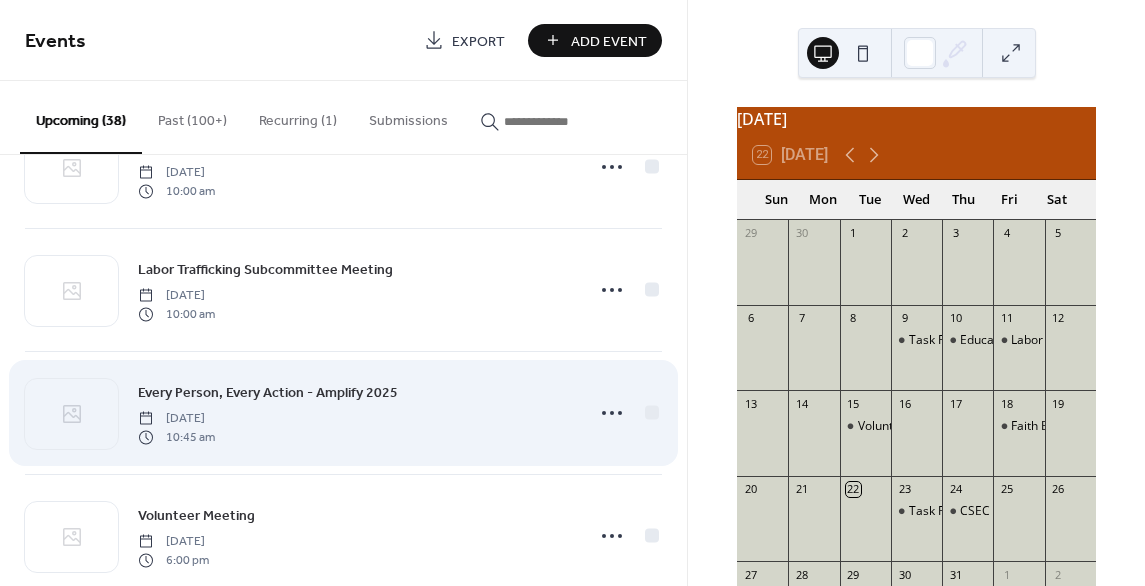 click on "Every Person, Every Action - Amplify 2025  [DATE] 10:45 am" at bounding box center [355, 413] 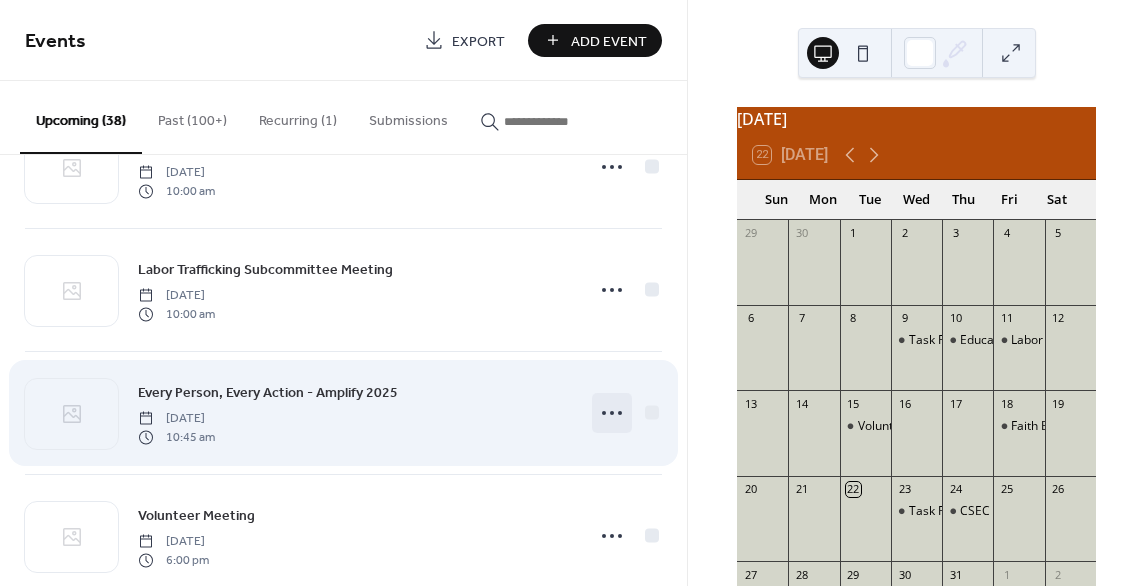 click 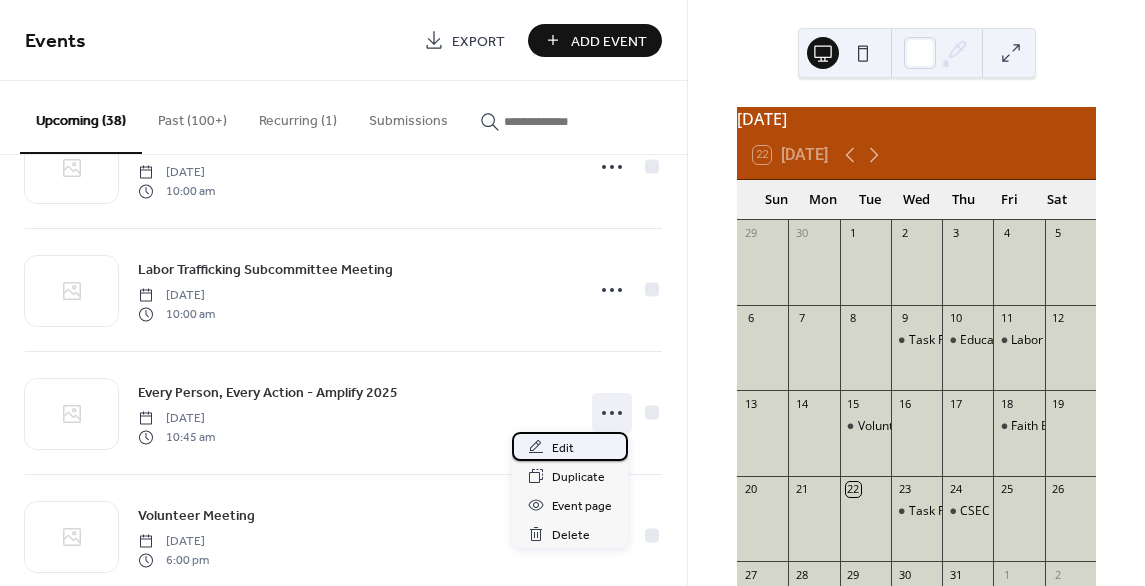 click on "Edit" at bounding box center (563, 448) 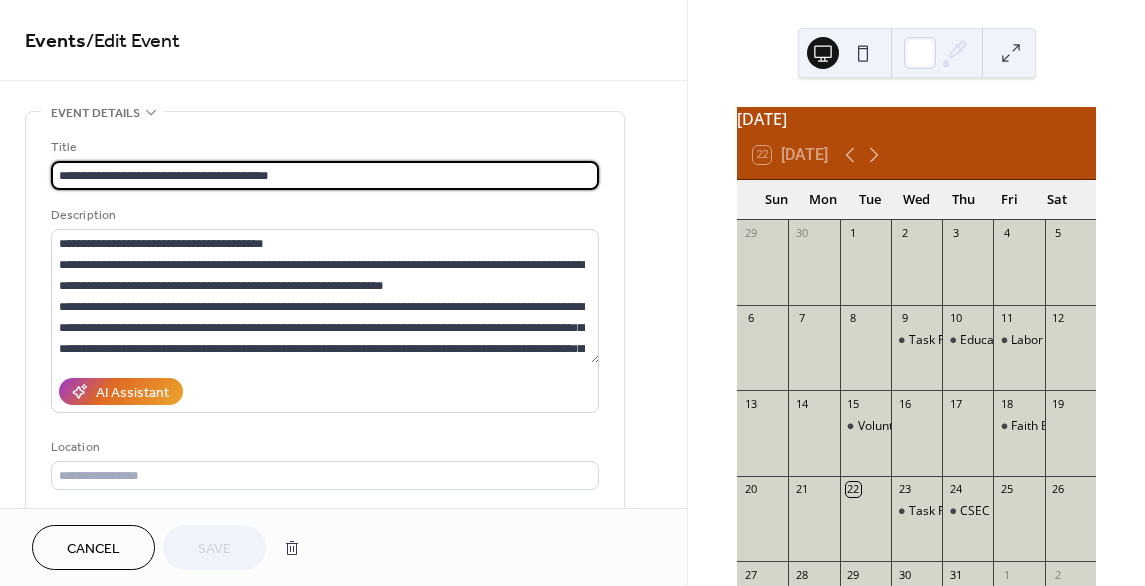 click on "Cancel" at bounding box center [93, 547] 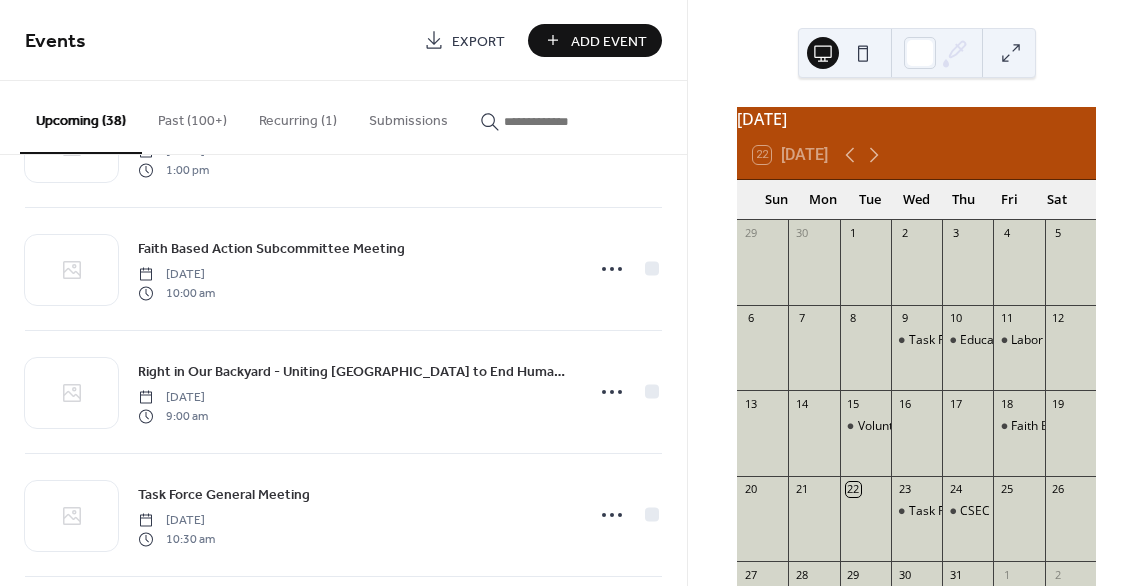 scroll, scrollTop: 839, scrollLeft: 0, axis: vertical 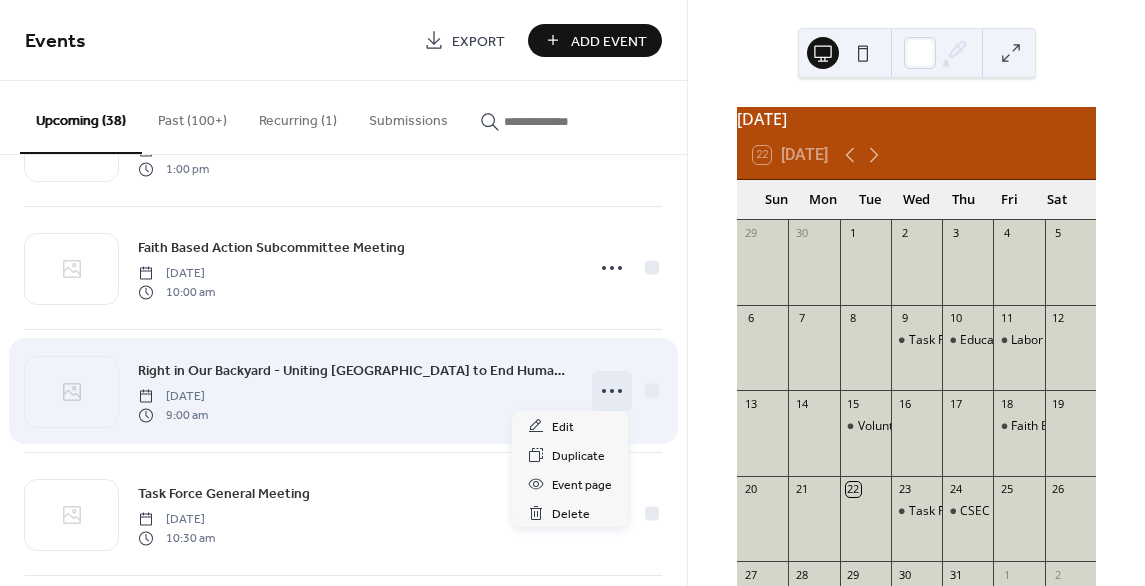 click 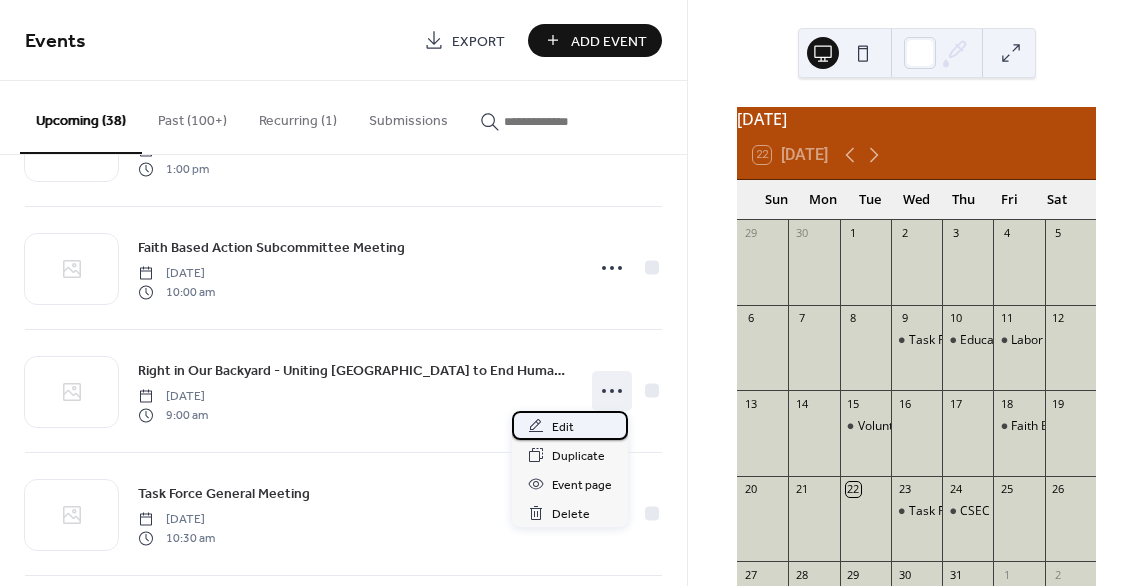 click on "Edit" at bounding box center [570, 425] 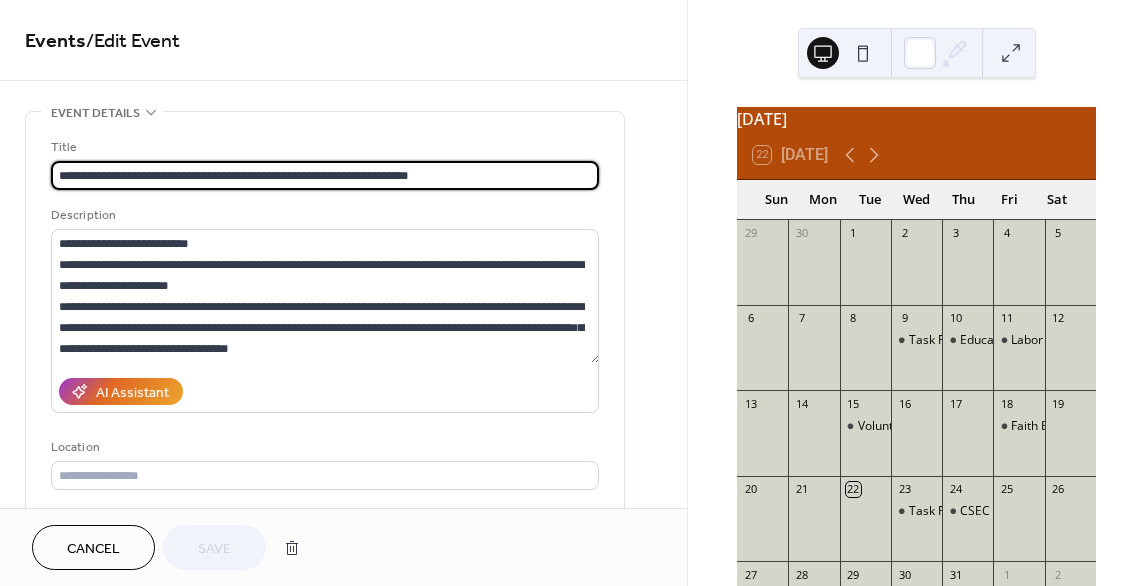 drag, startPoint x: 101, startPoint y: 551, endPoint x: 117, endPoint y: 544, distance: 17.464249 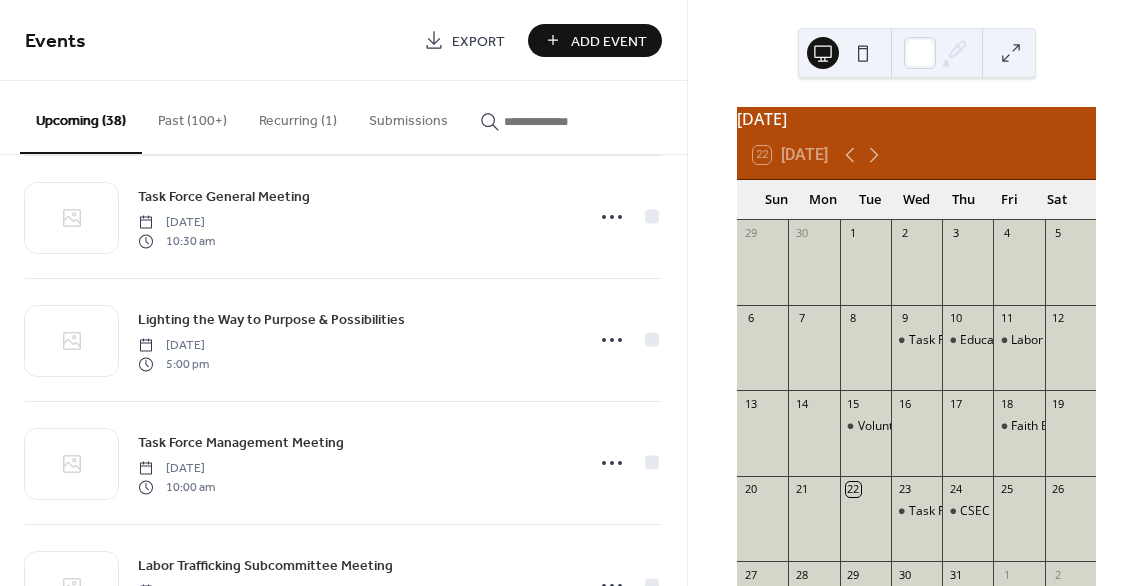 scroll, scrollTop: 1137, scrollLeft: 0, axis: vertical 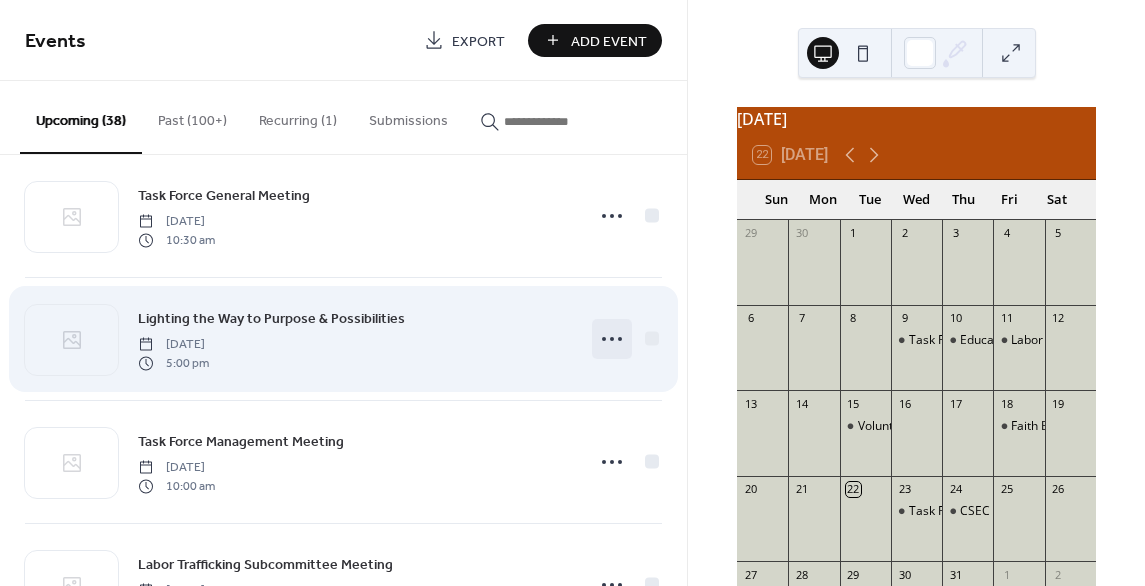 click 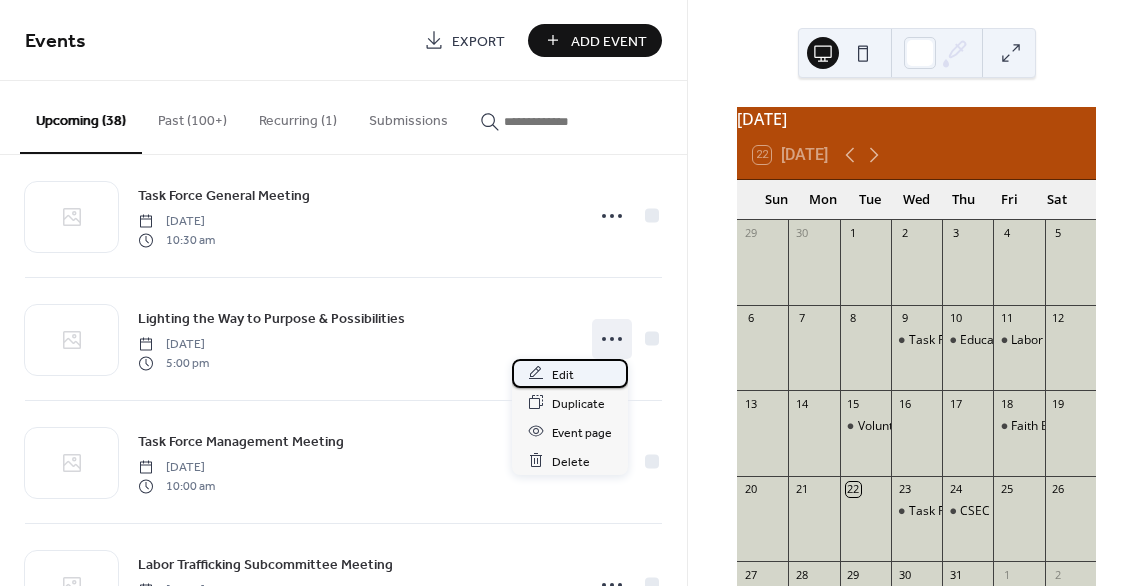 click on "Edit" at bounding box center (570, 373) 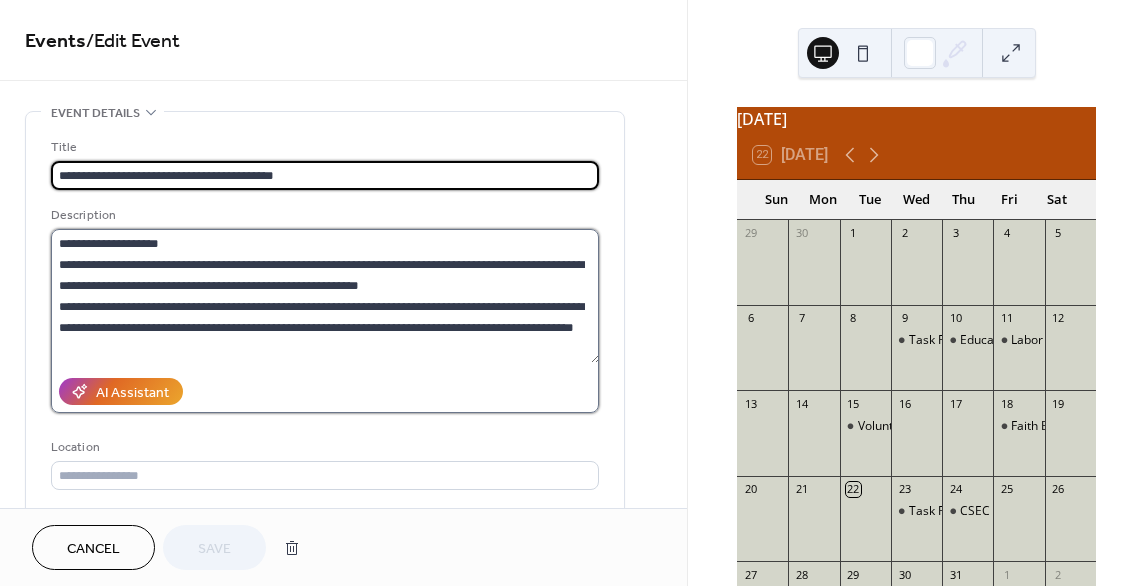 click on "**********" at bounding box center [325, 296] 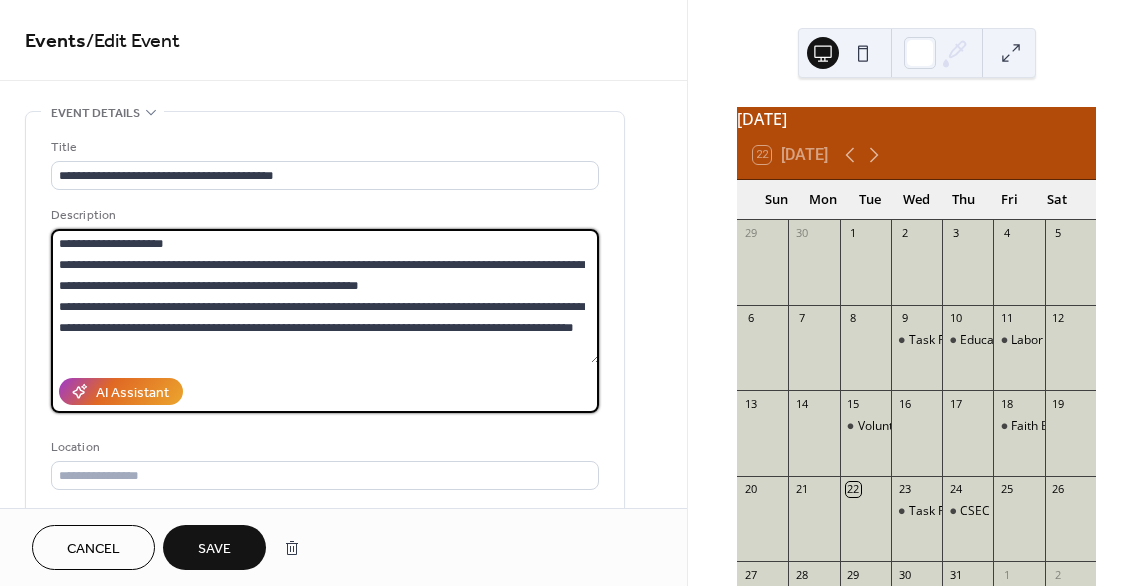 type on "**********" 